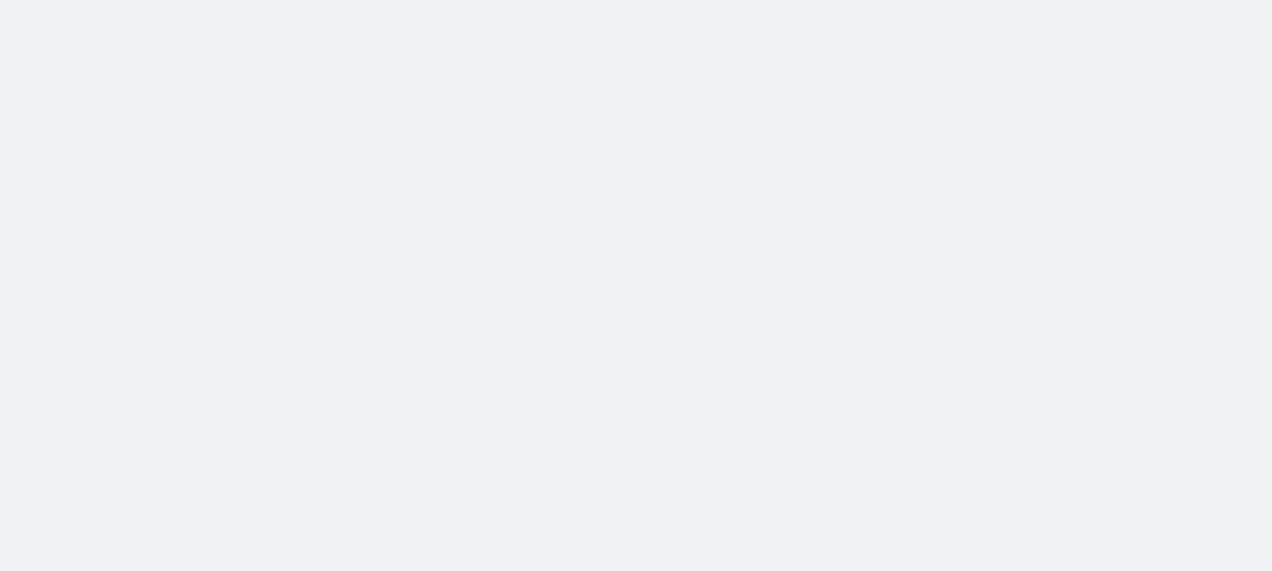 scroll, scrollTop: 0, scrollLeft: 0, axis: both 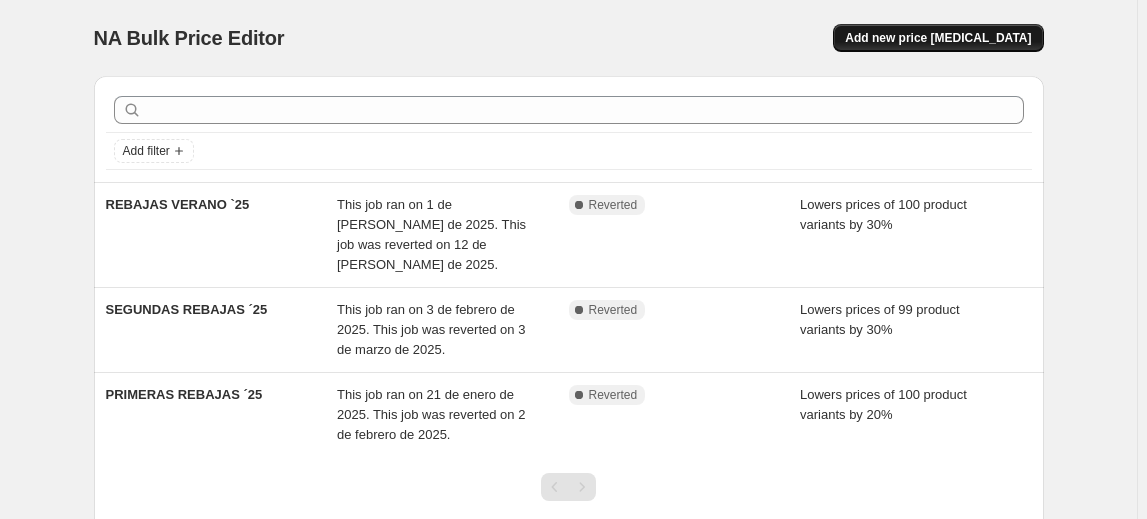 click on "Add new price [MEDICAL_DATA]" at bounding box center [938, 38] 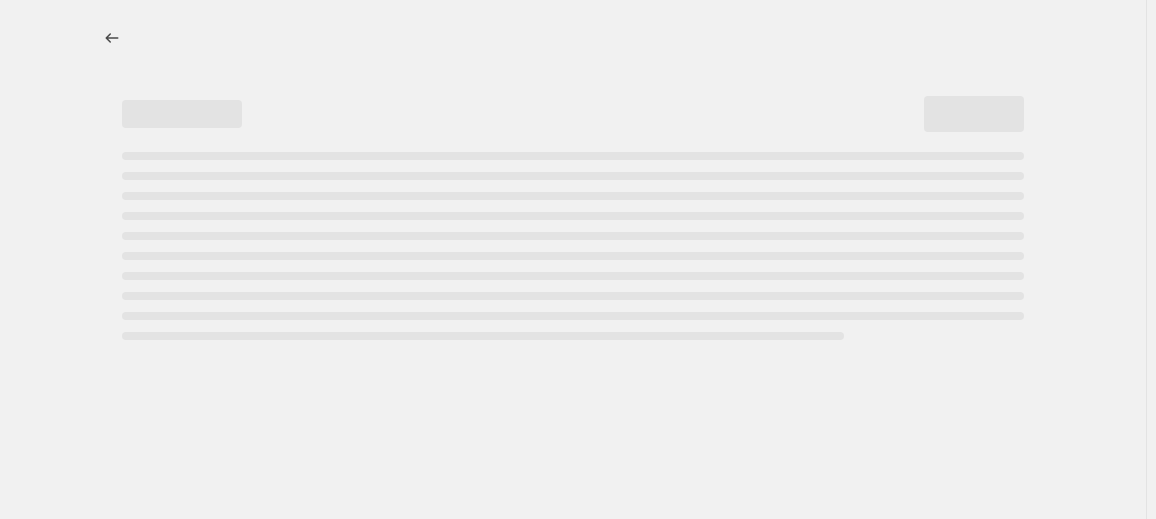 select on "percentage" 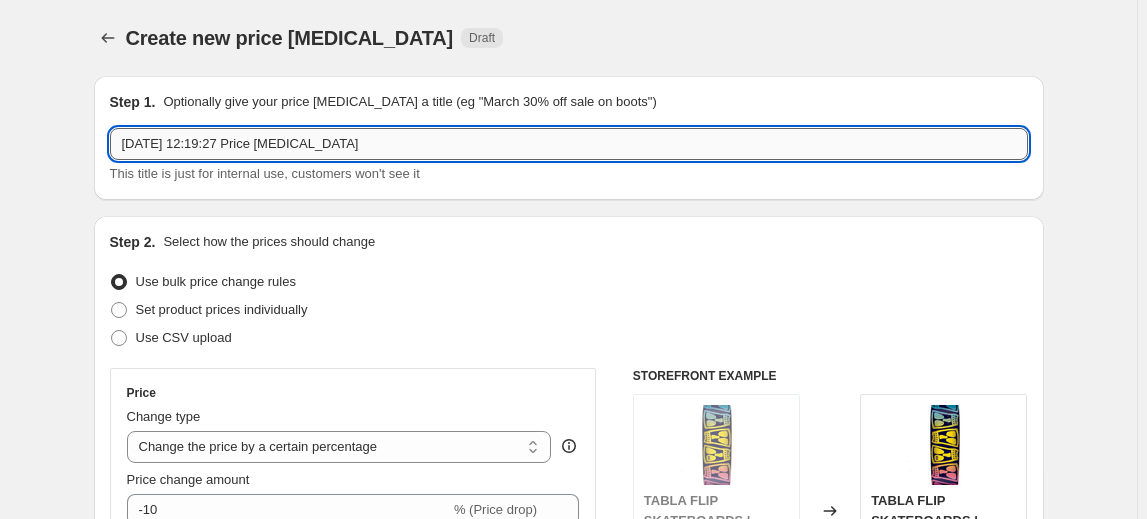 click on "[DATE] 12:19:27 Price [MEDICAL_DATA]" at bounding box center (569, 144) 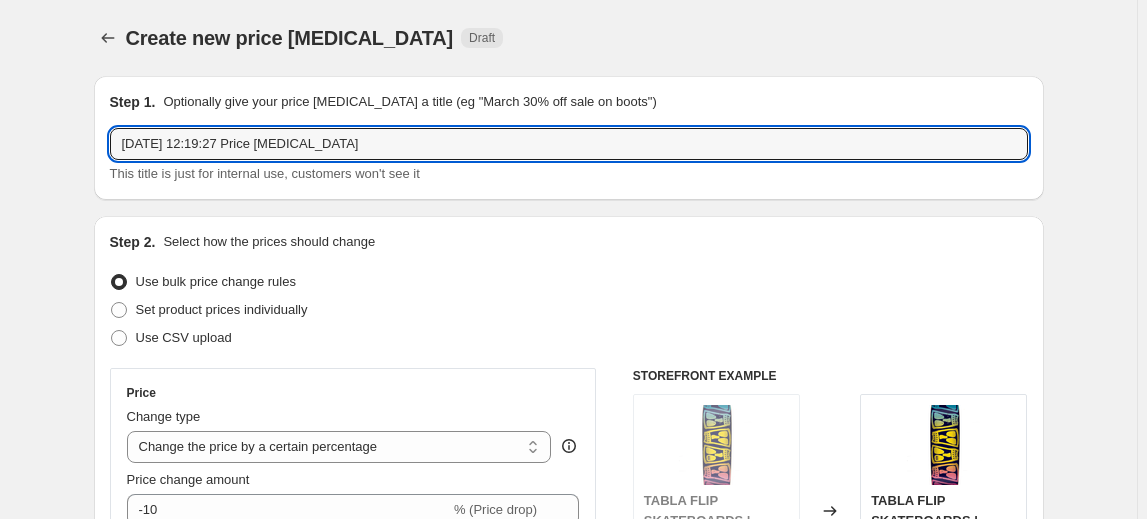 drag, startPoint x: 404, startPoint y: 144, endPoint x: -11, endPoint y: 174, distance: 416.08292 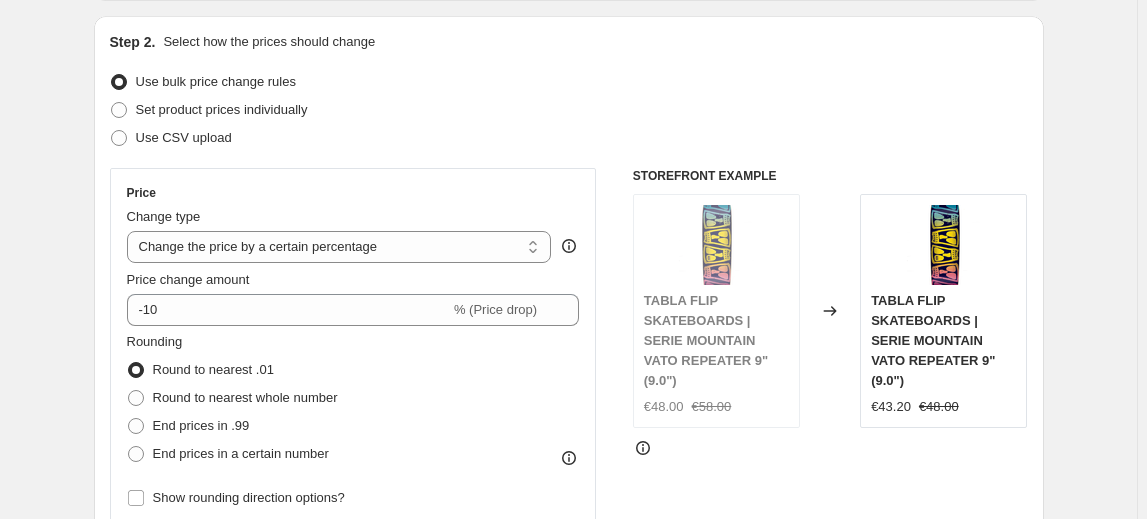 scroll, scrollTop: 204, scrollLeft: 0, axis: vertical 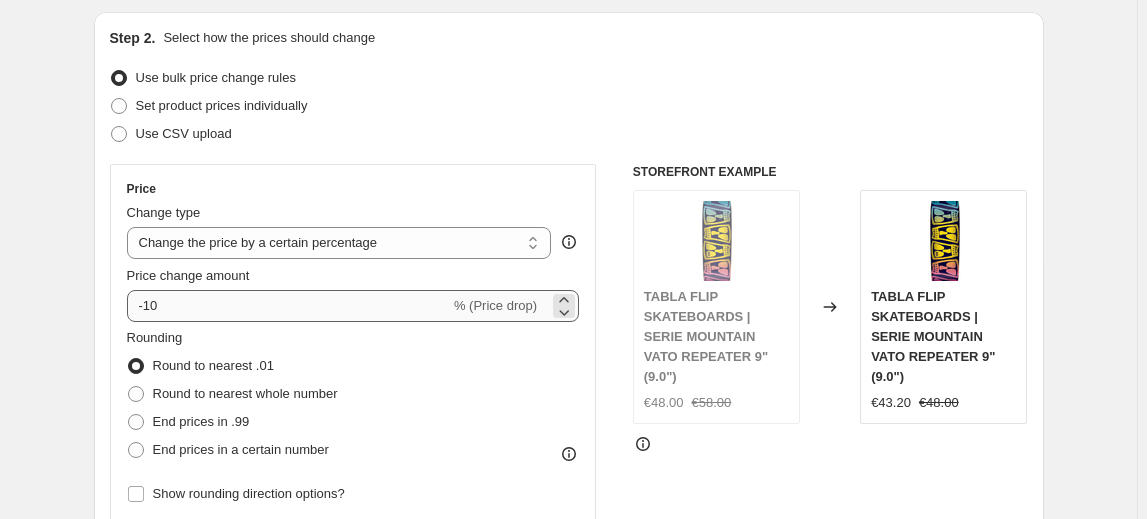 type on "REBAJAS VERANO ´25 OK" 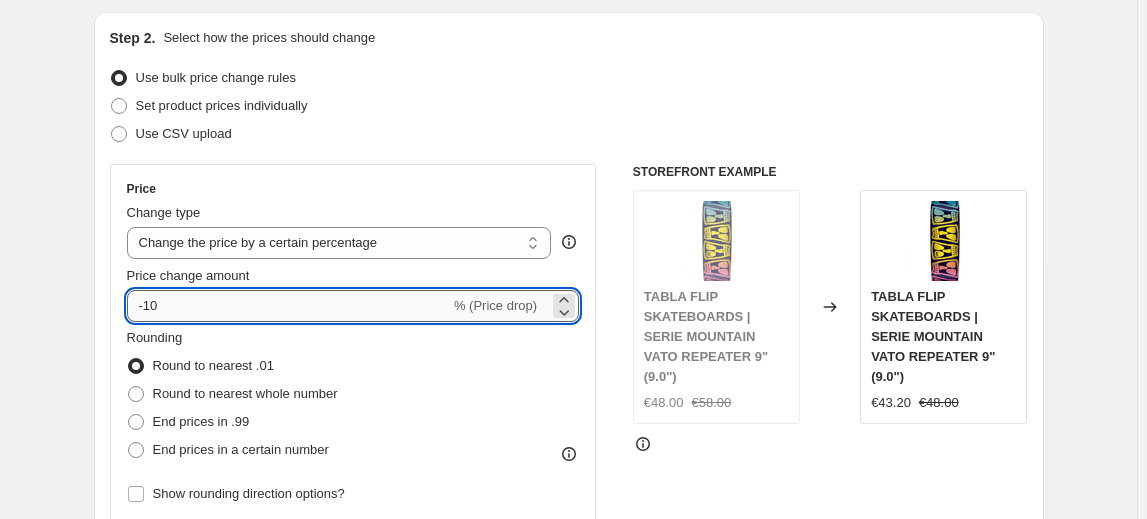 click on "-10" at bounding box center (288, 306) 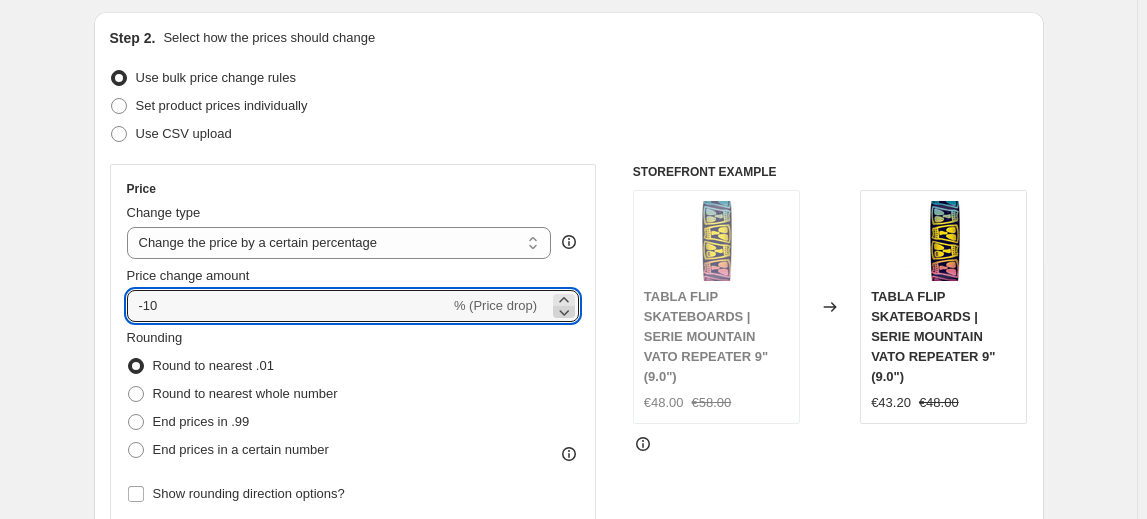 click 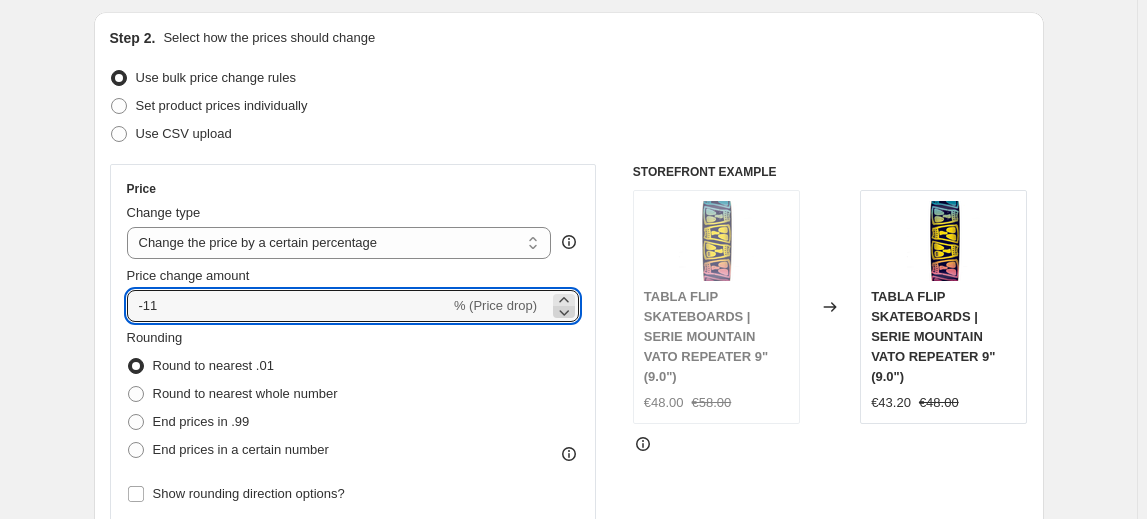 click 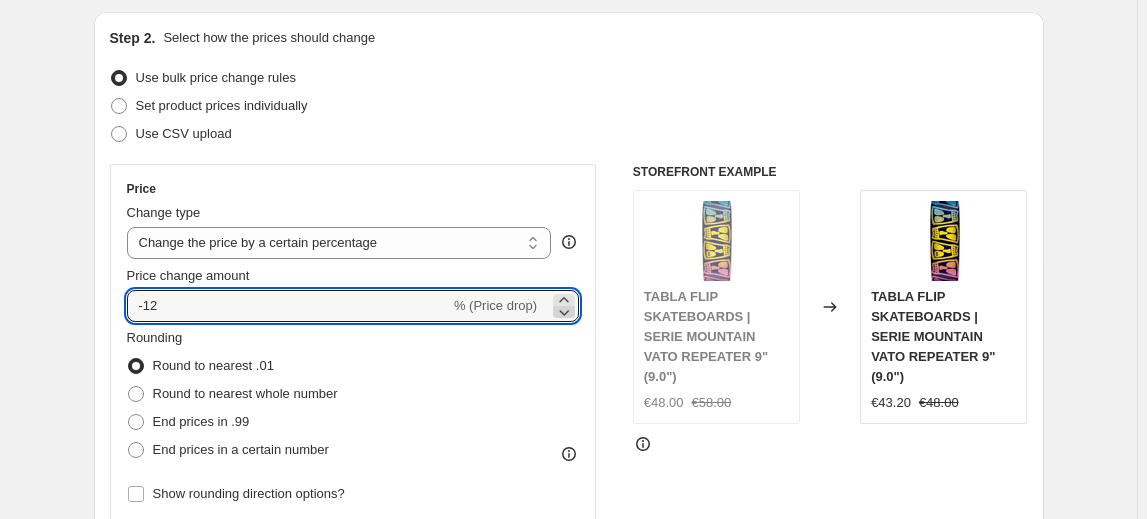 click 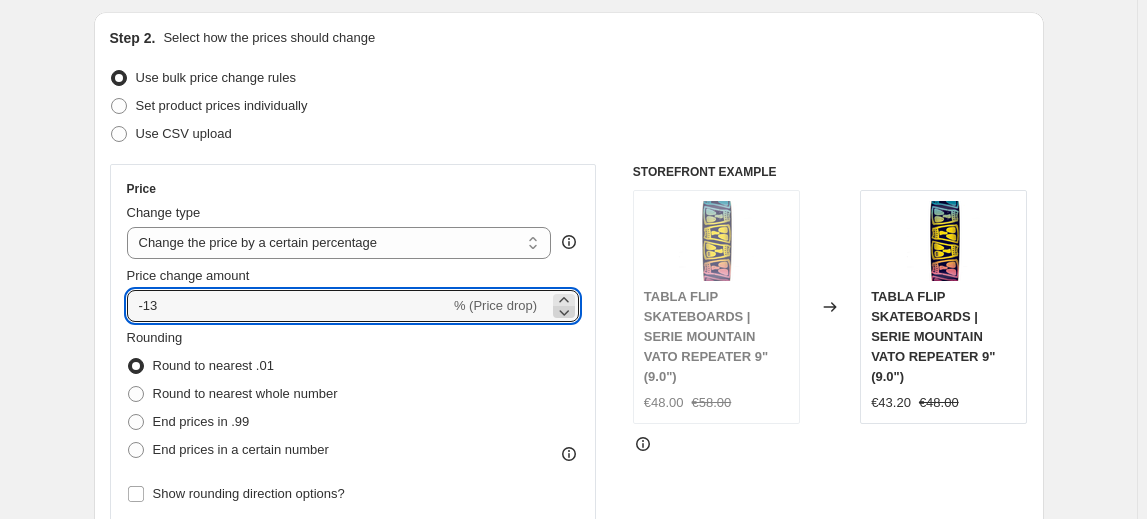 click 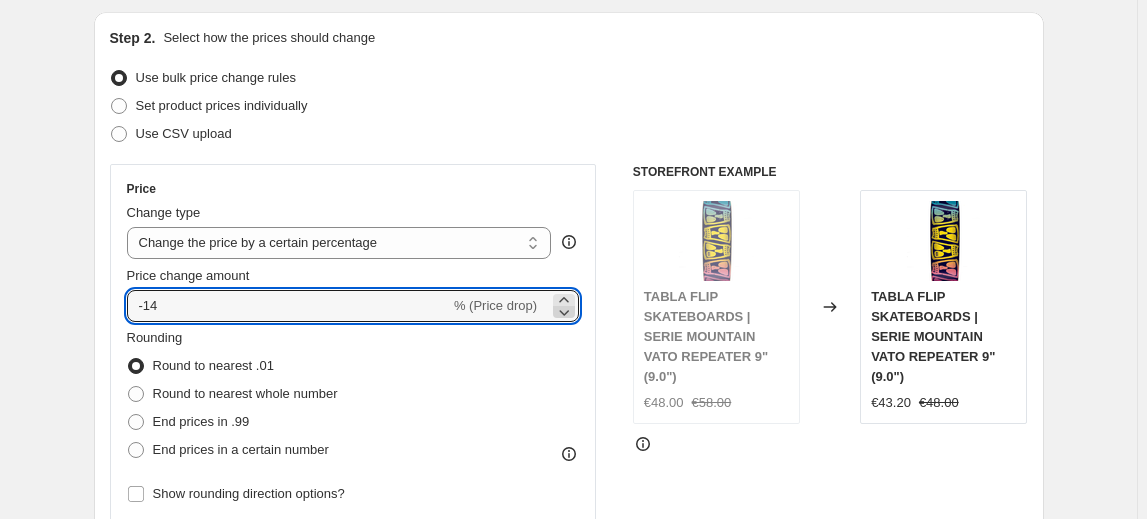 click 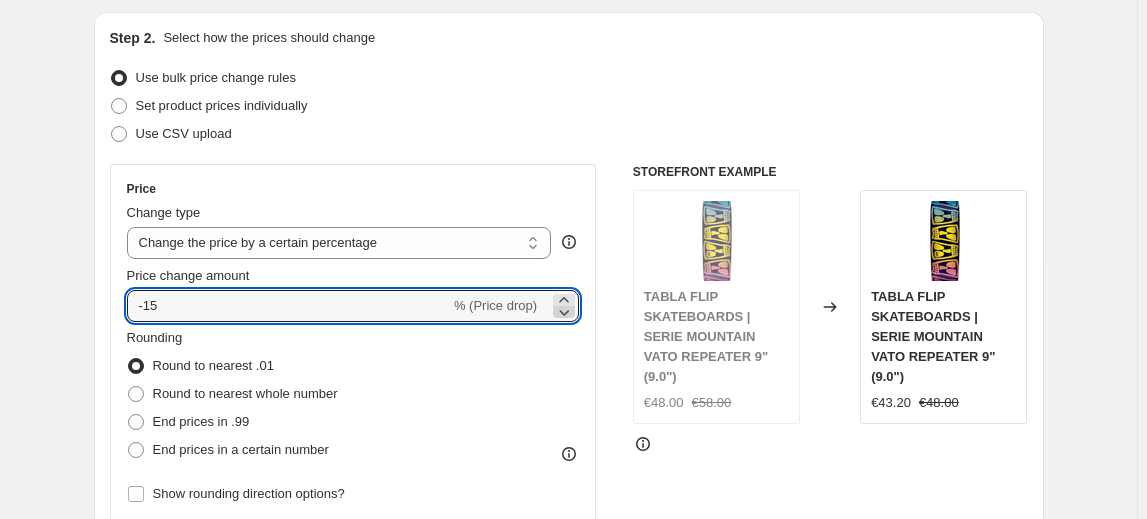 click 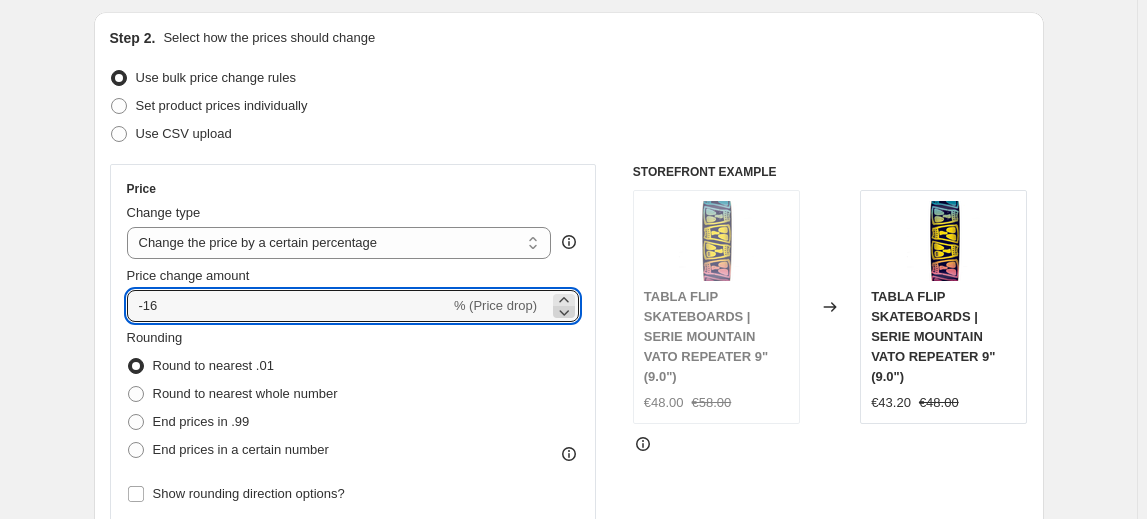 click 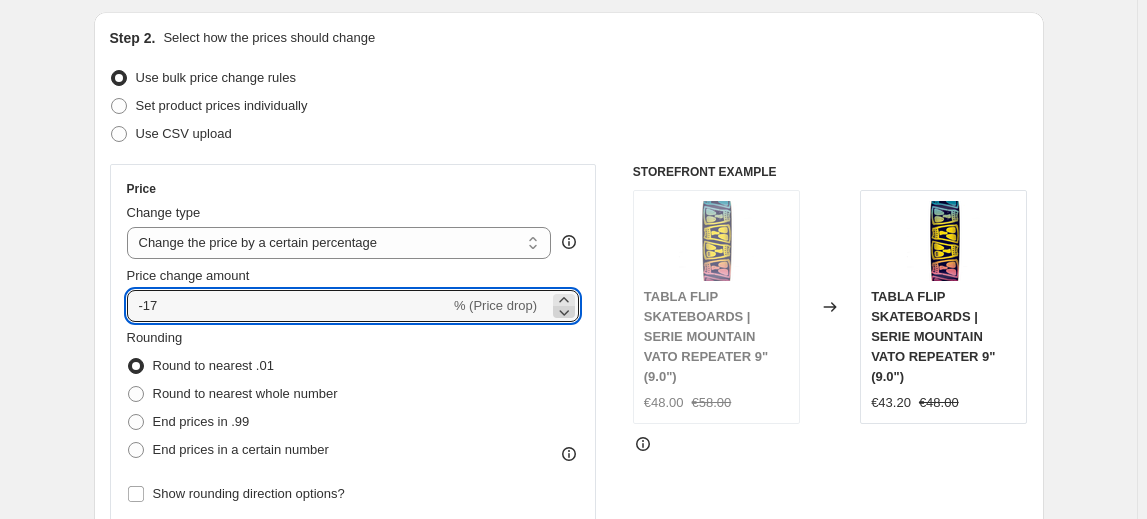 click 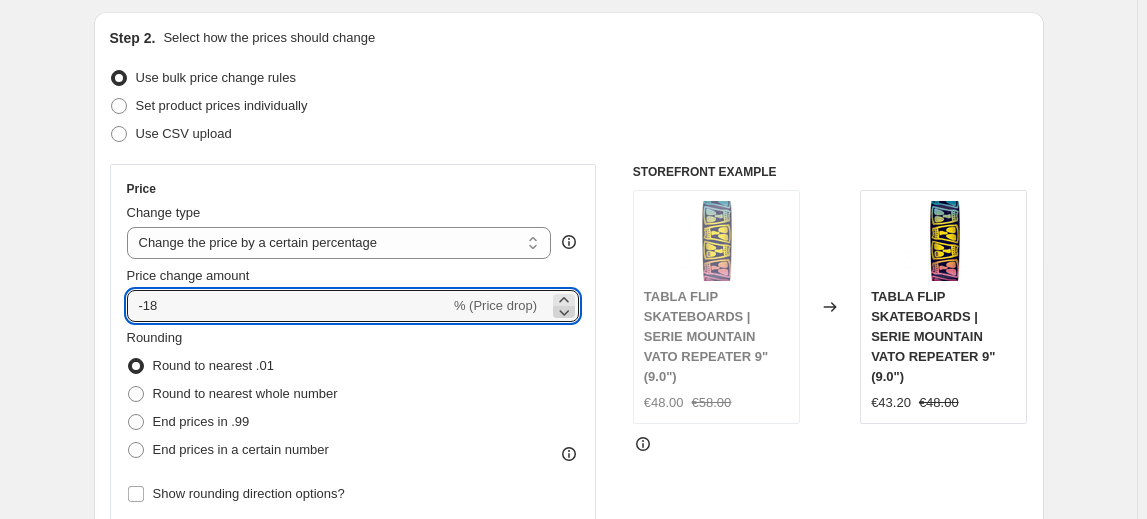 click 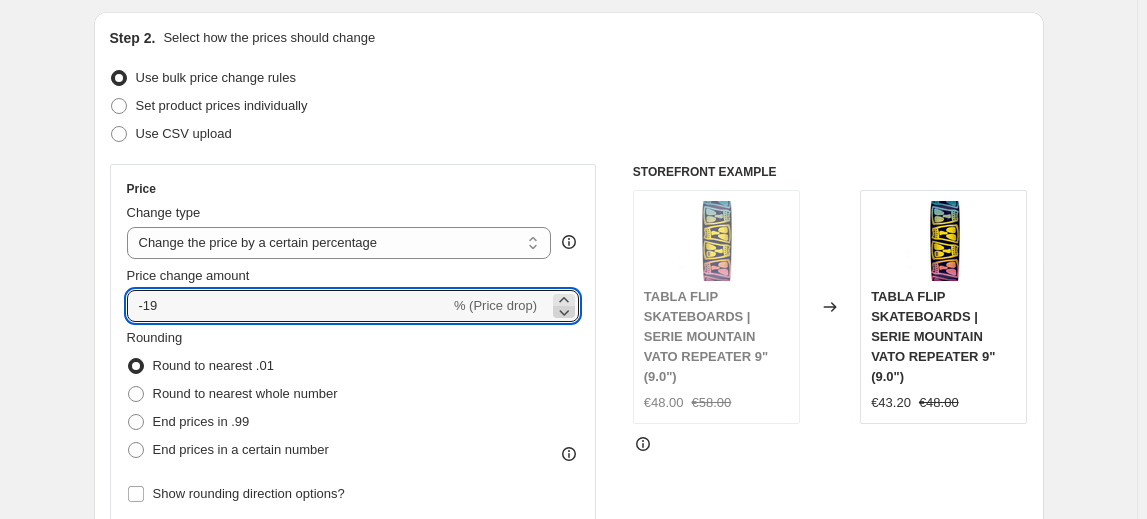 click 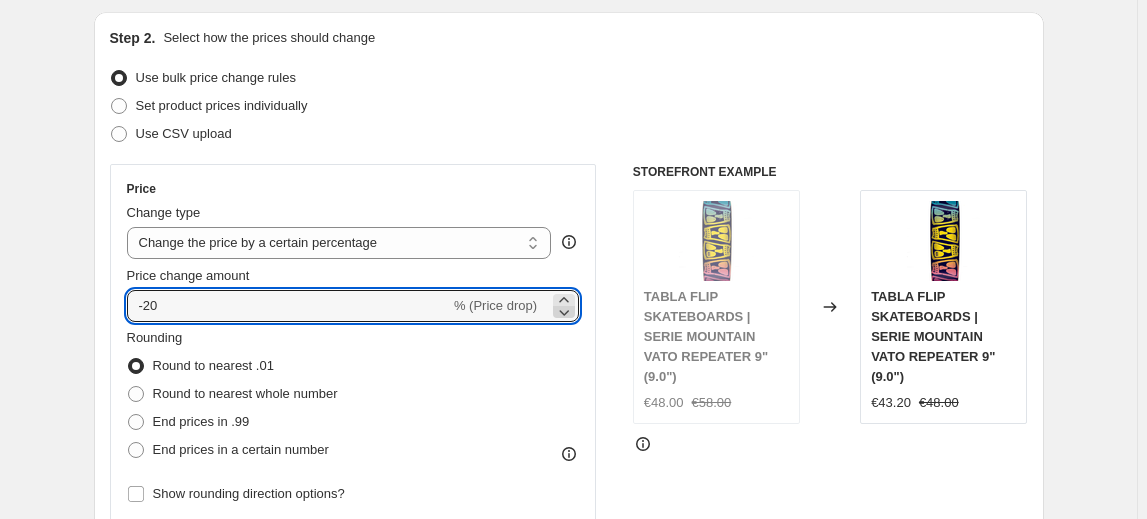 click 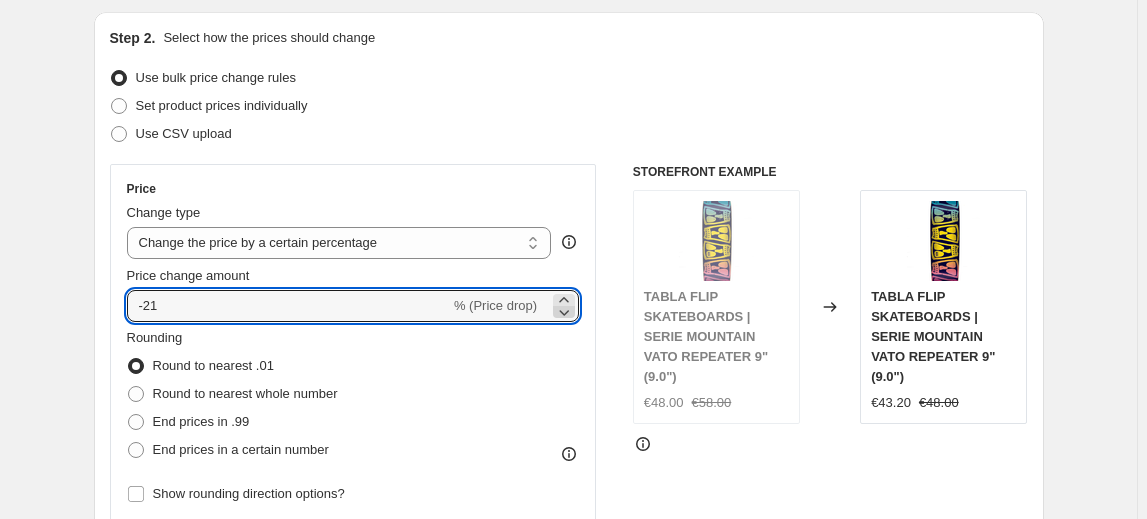 click 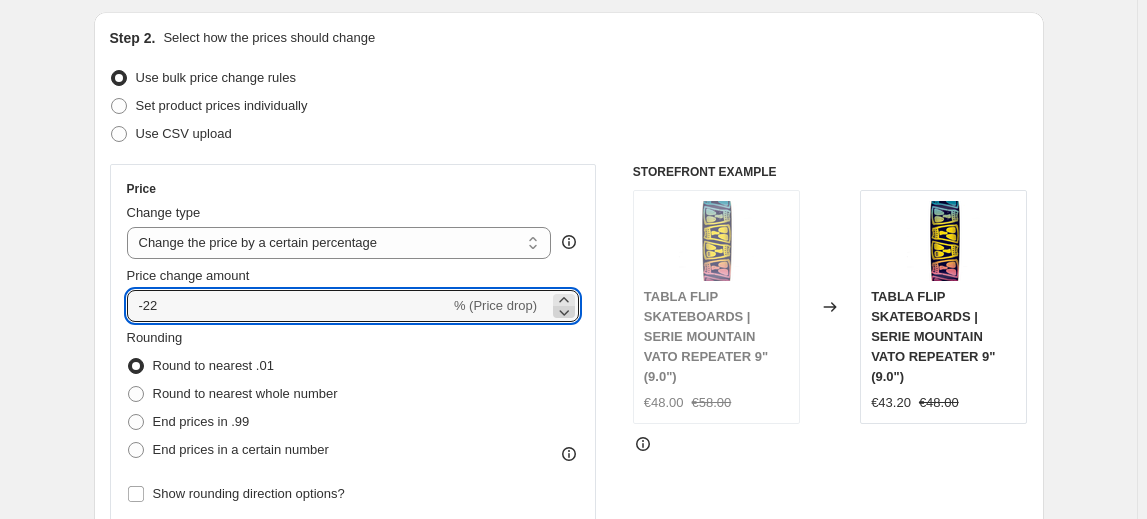 click 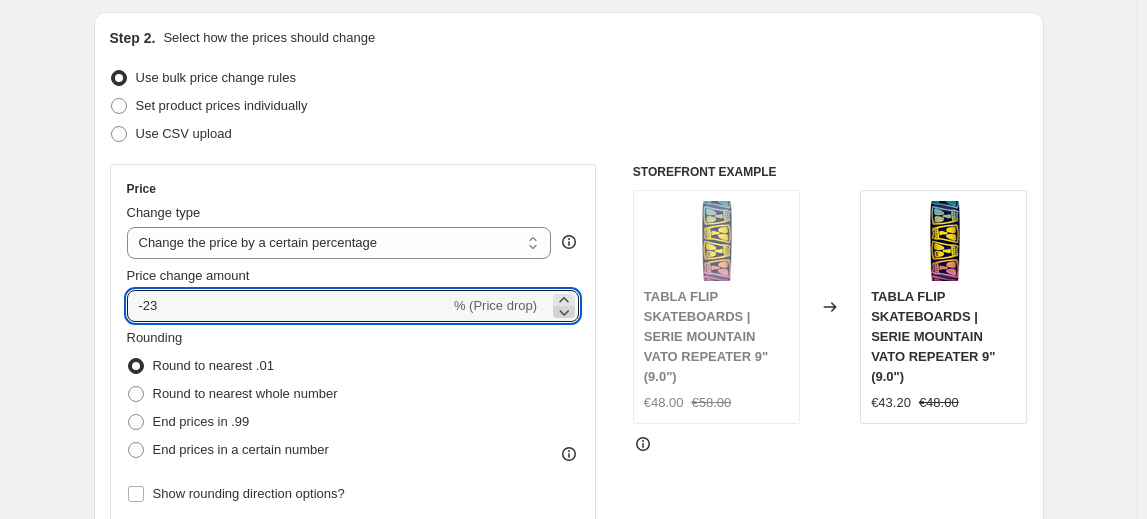 click 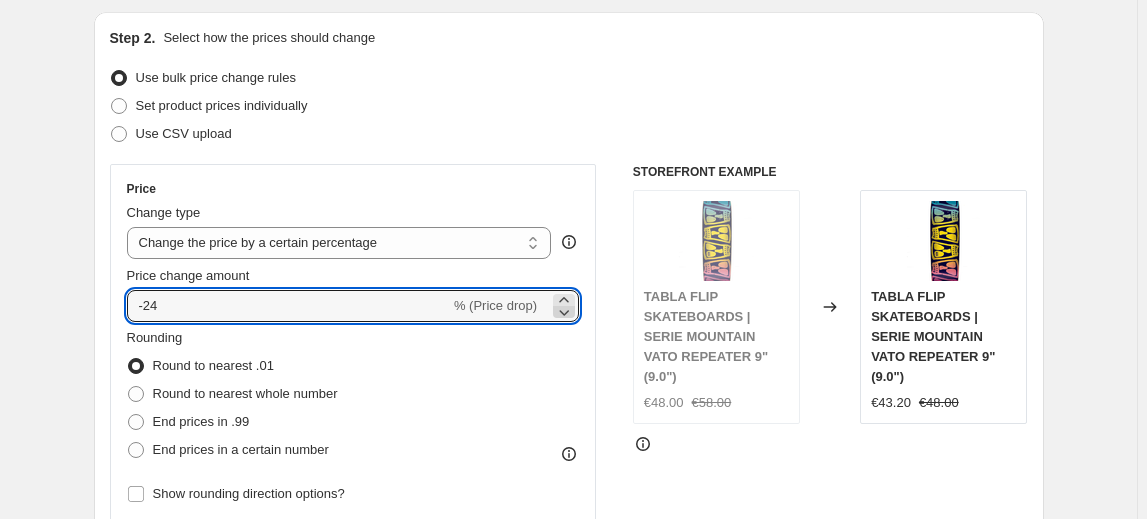 click 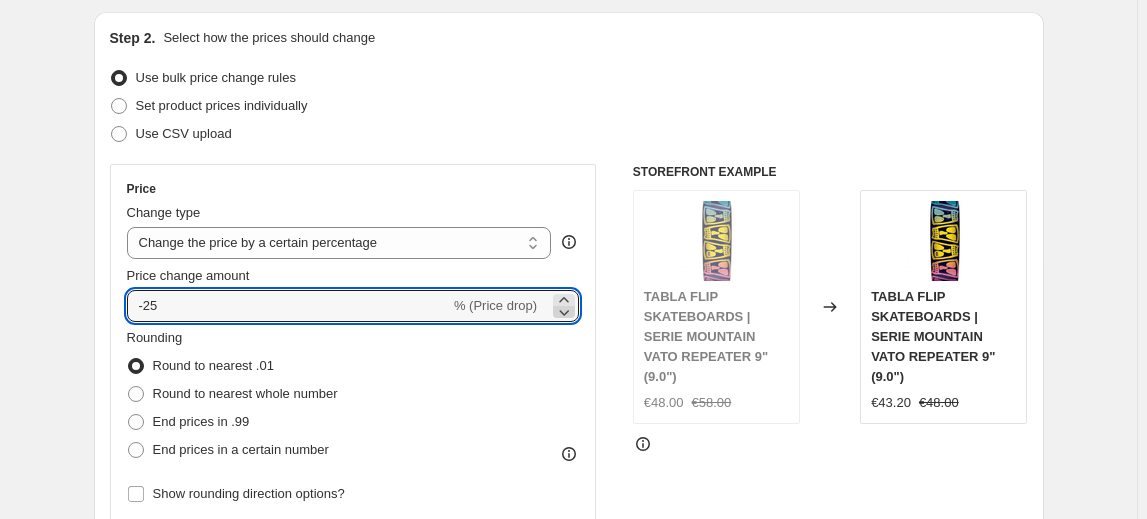 click 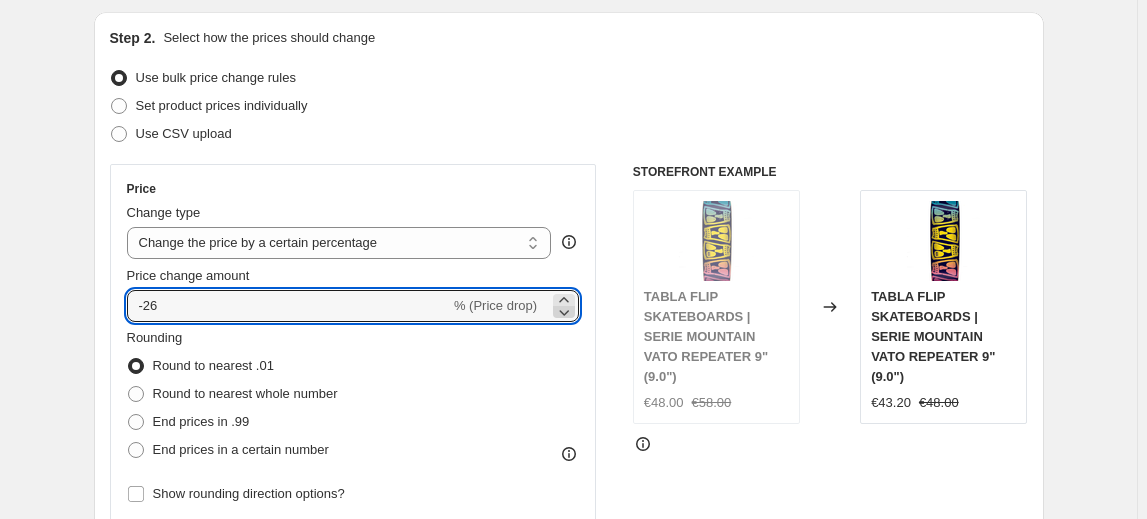 click 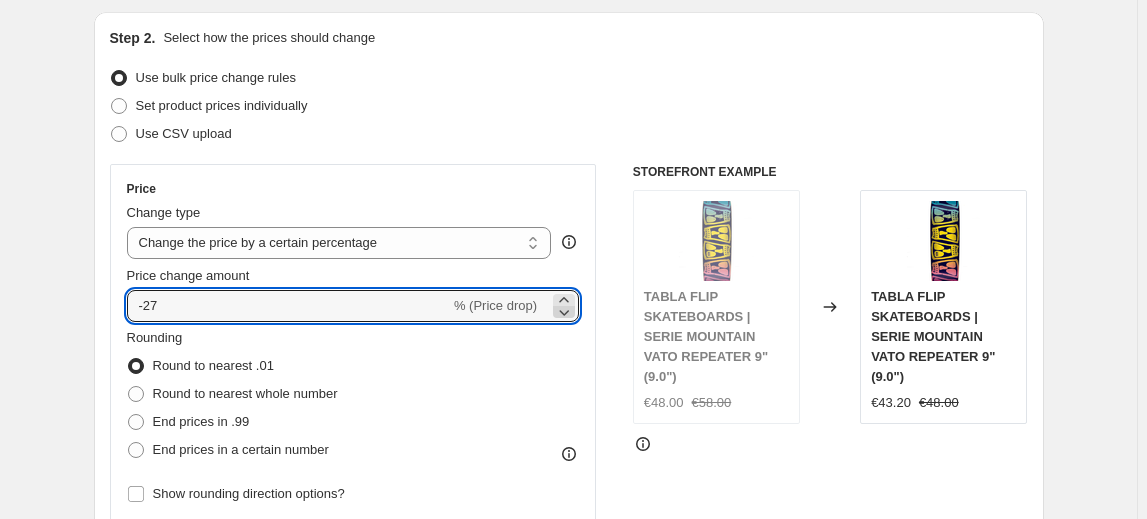 click 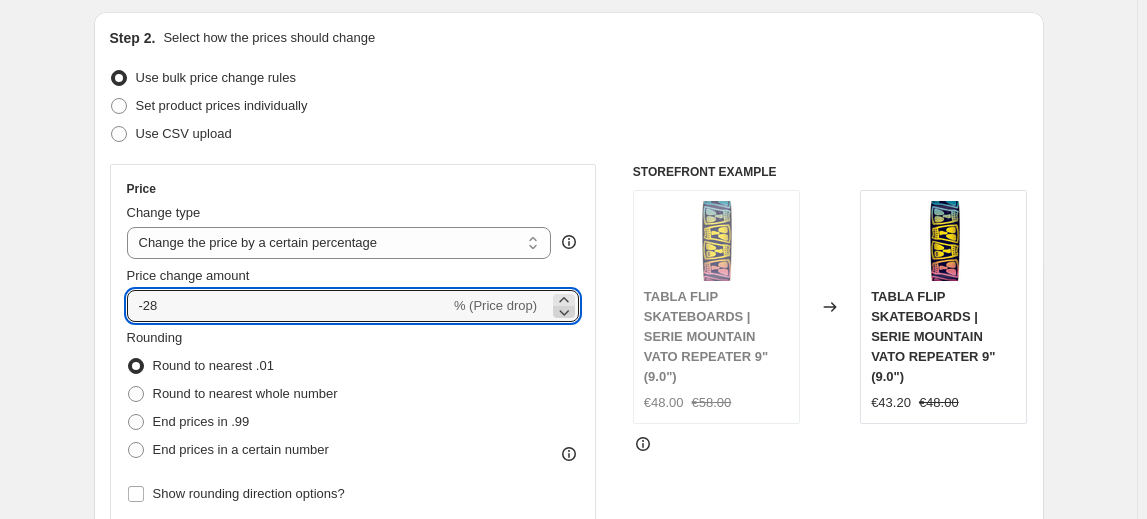 click 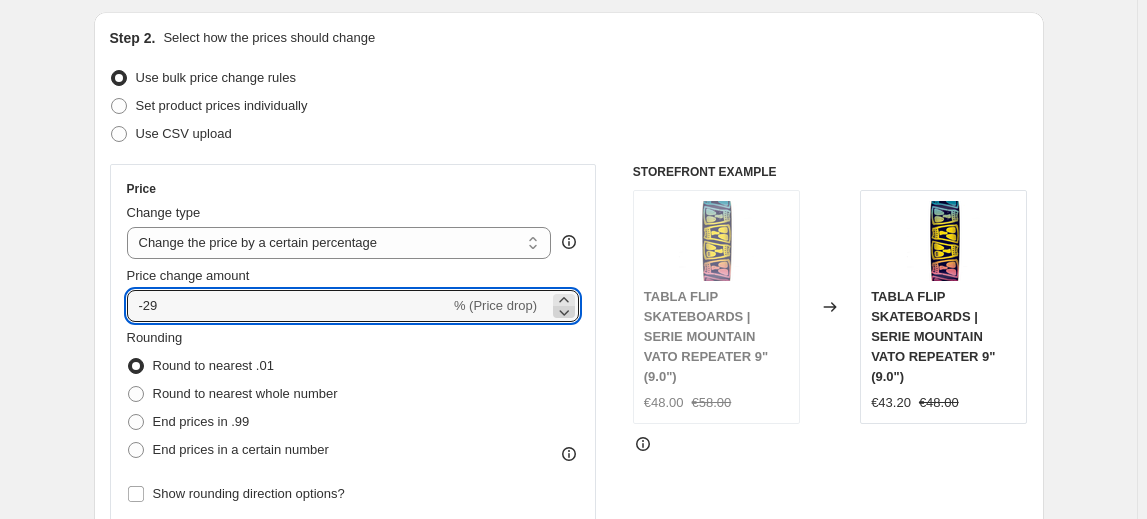 click 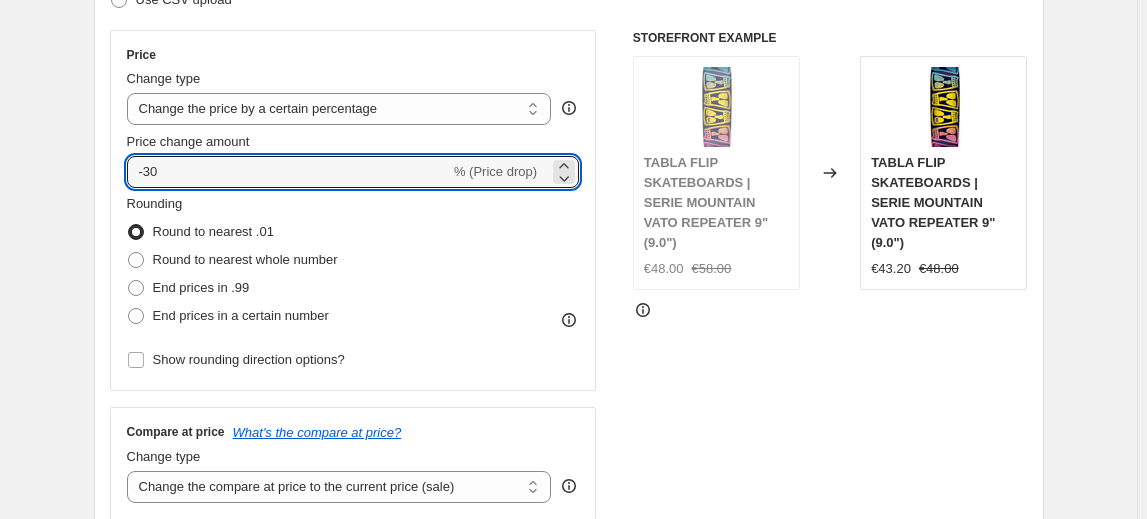 scroll, scrollTop: 340, scrollLeft: 0, axis: vertical 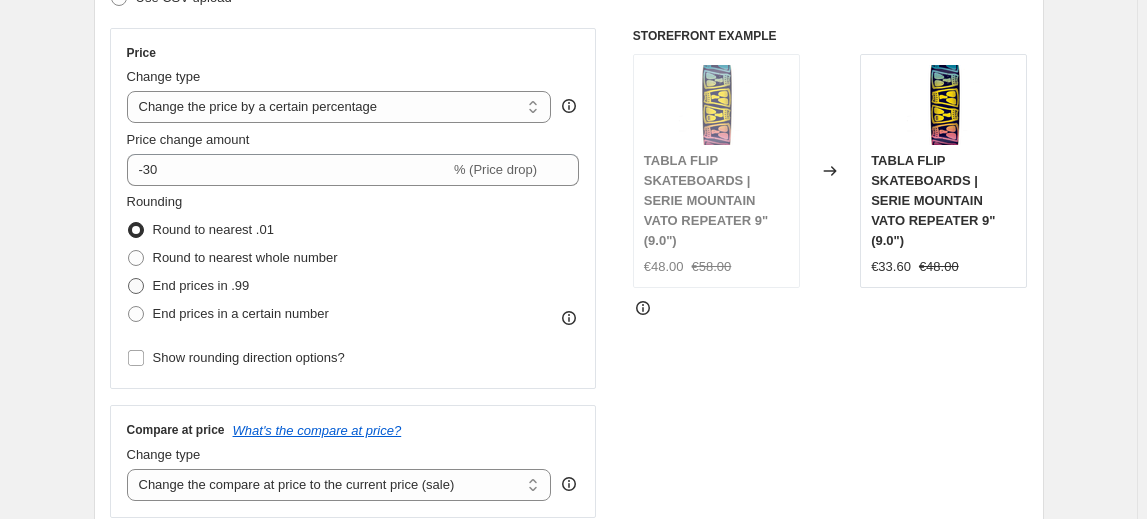 click at bounding box center [136, 286] 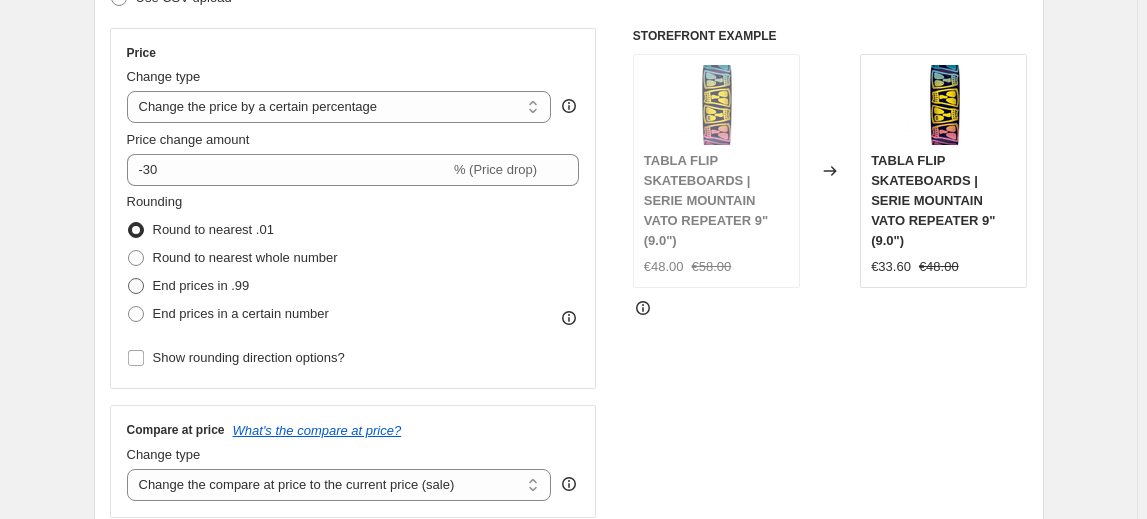 radio on "true" 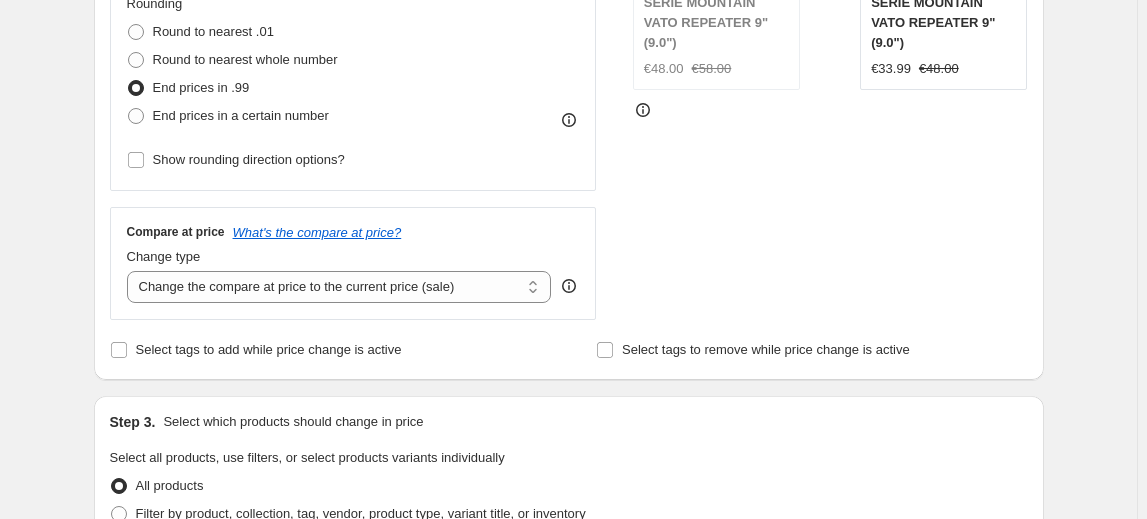 scroll, scrollTop: 540, scrollLeft: 0, axis: vertical 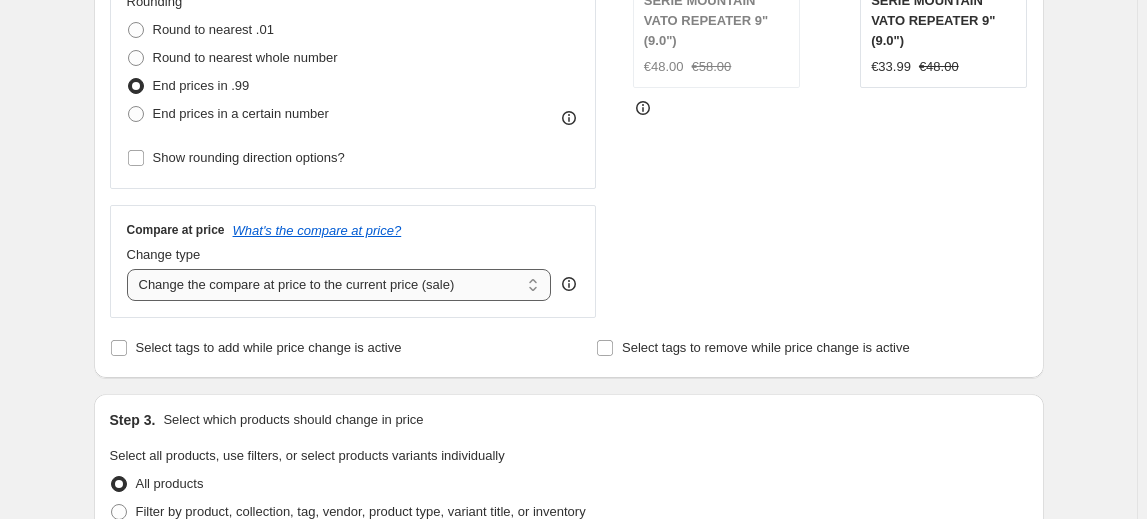 click on "Change the compare at price to the current price (sale) Change the compare at price to a certain amount Change the compare at price by a certain amount Change the compare at price by a certain percentage Change the compare at price by a certain amount relative to the actual price Change the compare at price by a certain percentage relative to the actual price Don't change the compare at price Remove the compare at price" at bounding box center [339, 285] 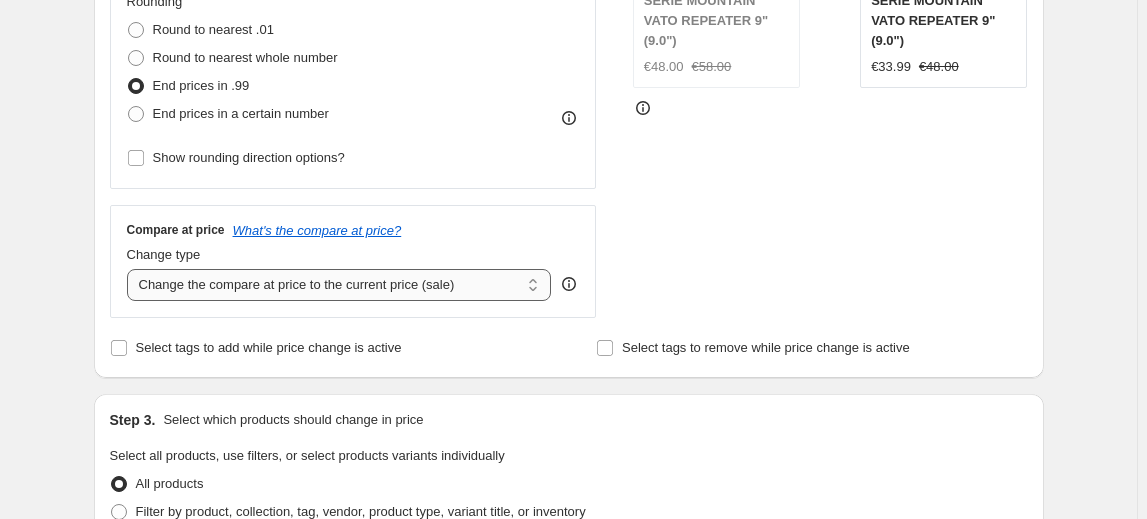 click on "Change the compare at price to the current price (sale) Change the compare at price to a certain amount Change the compare at price by a certain amount Change the compare at price by a certain percentage Change the compare at price by a certain amount relative to the actual price Change the compare at price by a certain percentage relative to the actual price Don't change the compare at price Remove the compare at price" at bounding box center [339, 285] 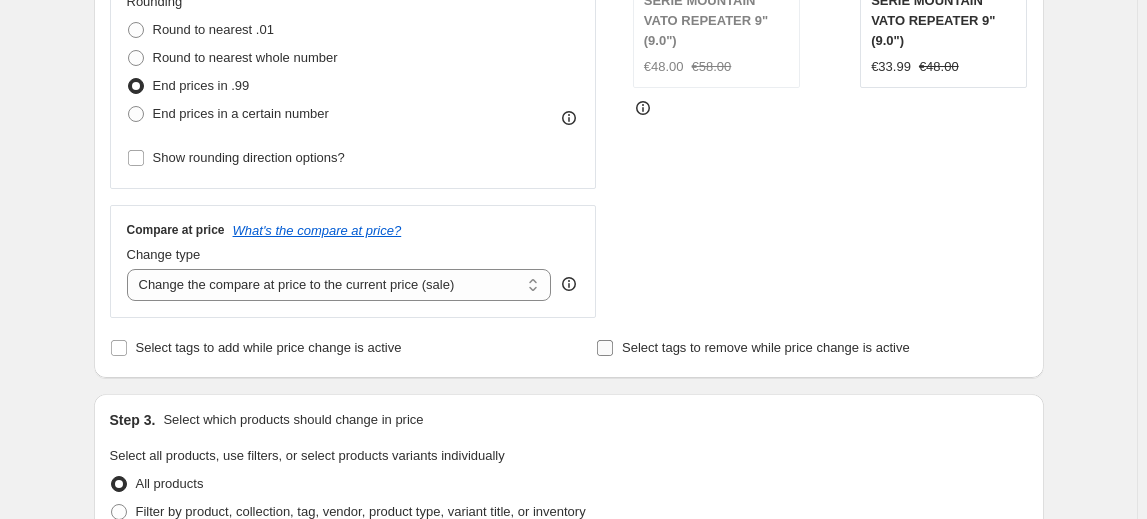 click on "Select tags to remove while price change is active" at bounding box center (605, 348) 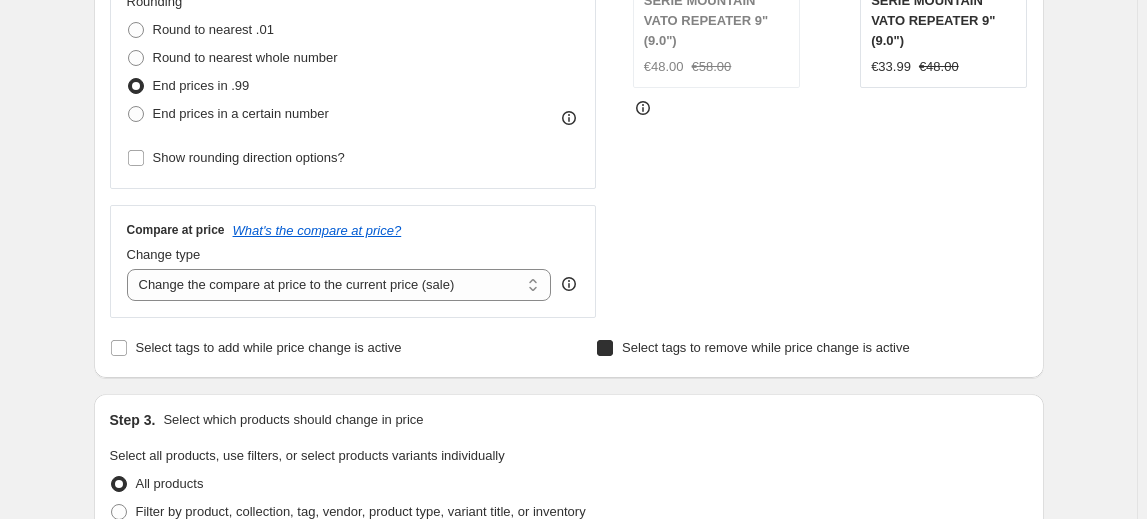 checkbox on "true" 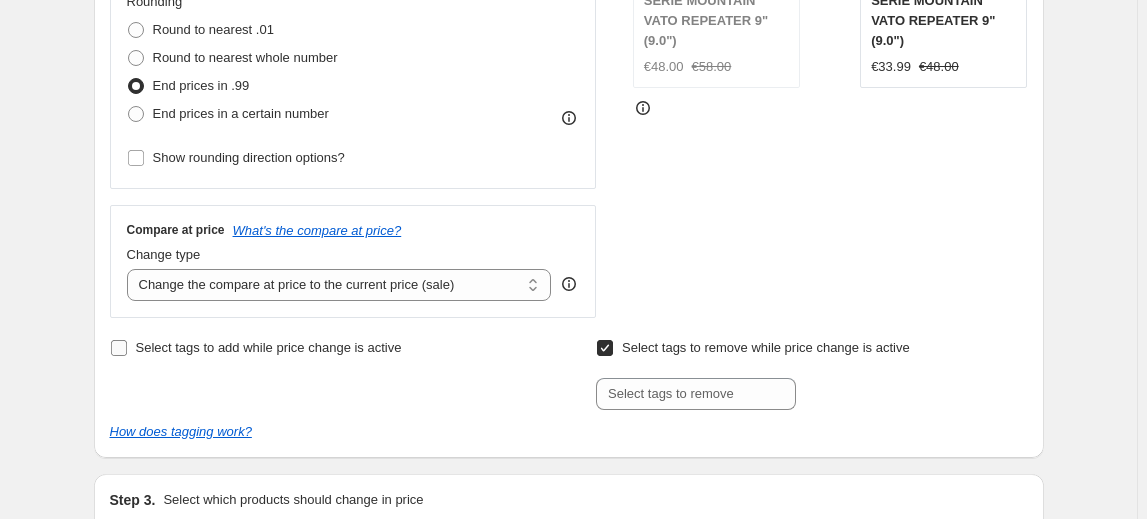 click on "Select tags to add while price change is active" at bounding box center [119, 348] 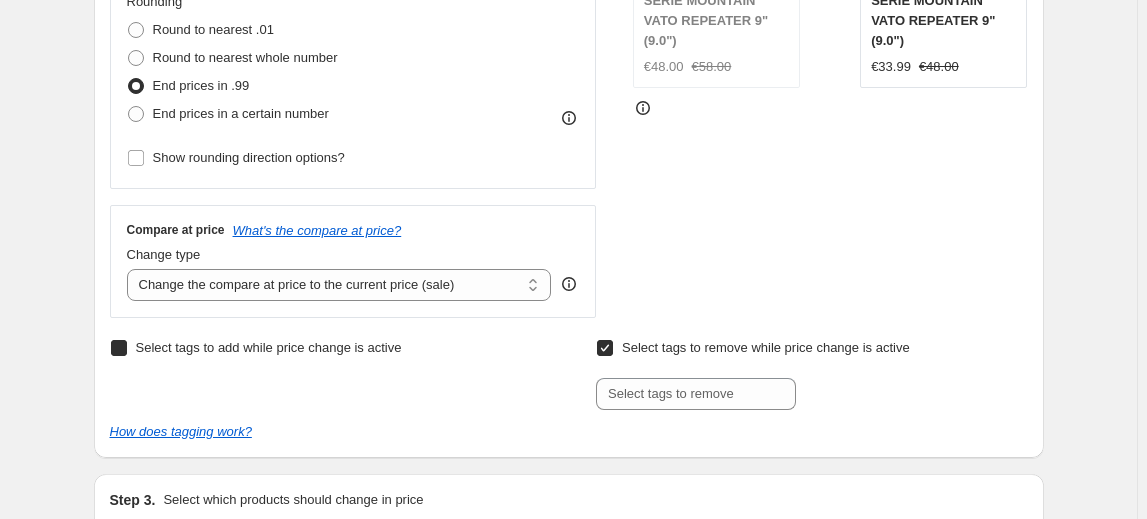 checkbox on "true" 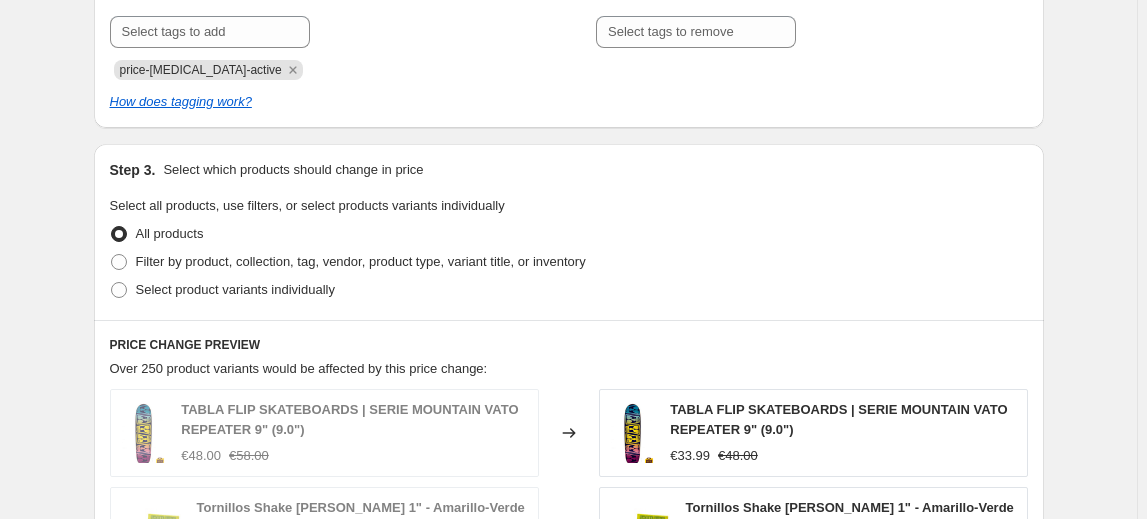 scroll, scrollTop: 904, scrollLeft: 0, axis: vertical 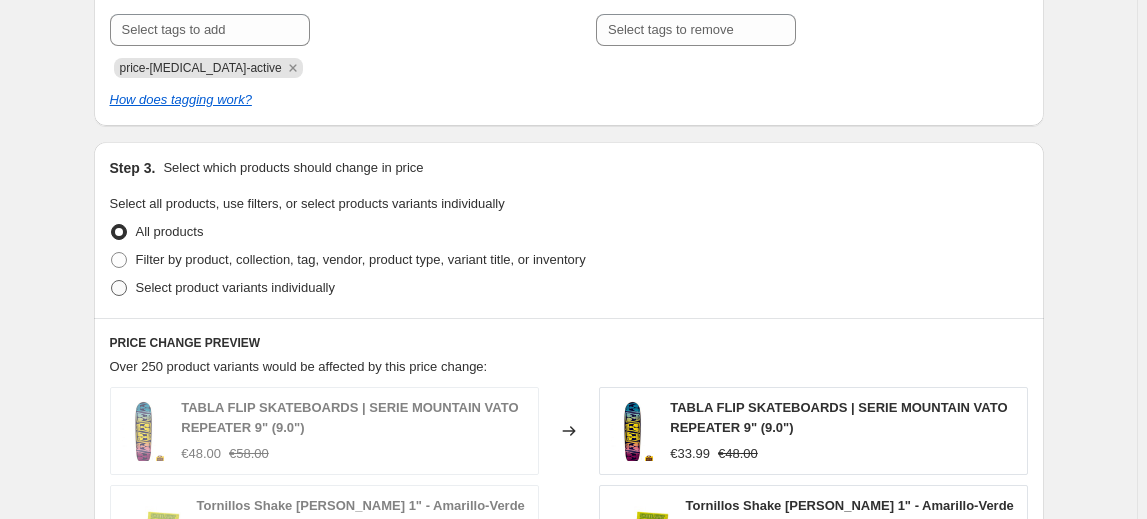 click at bounding box center [119, 288] 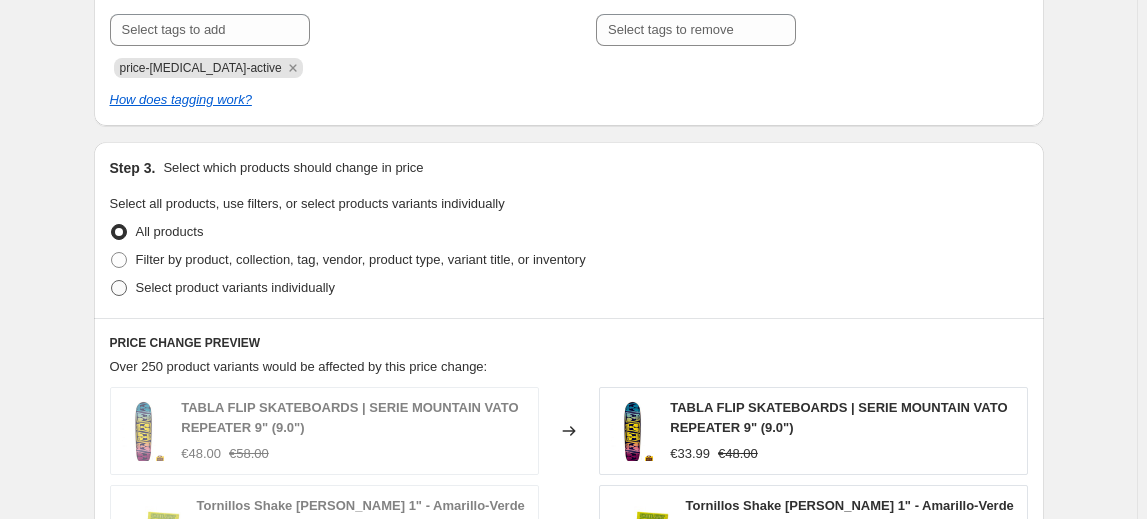 radio on "true" 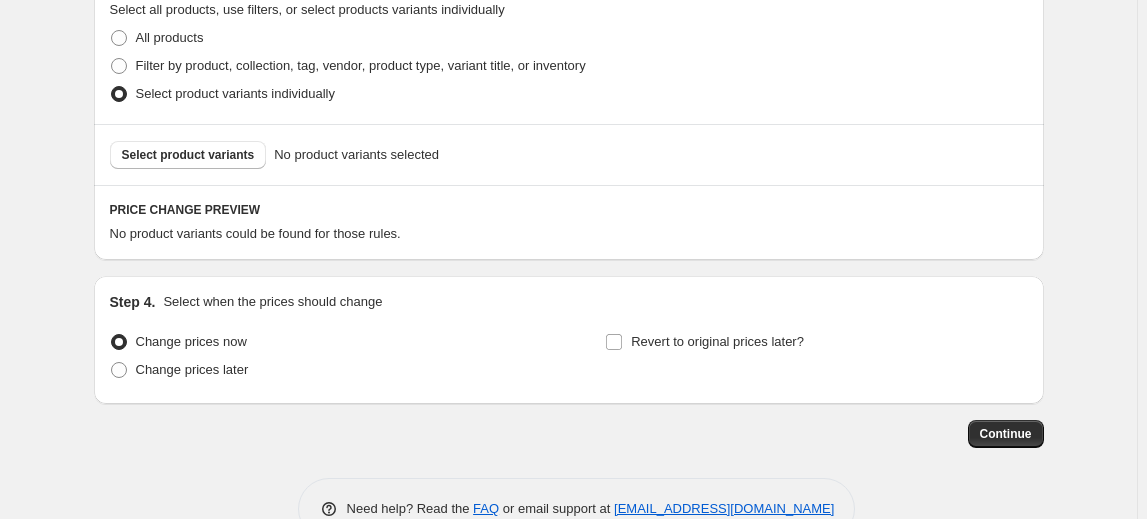 scroll, scrollTop: 1100, scrollLeft: 0, axis: vertical 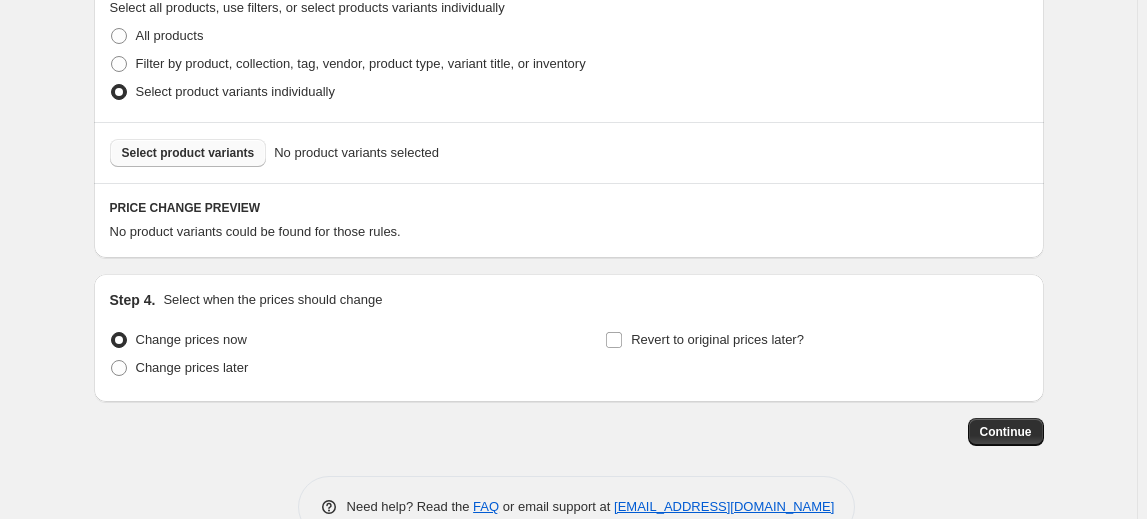 click on "Select product variants" at bounding box center [188, 153] 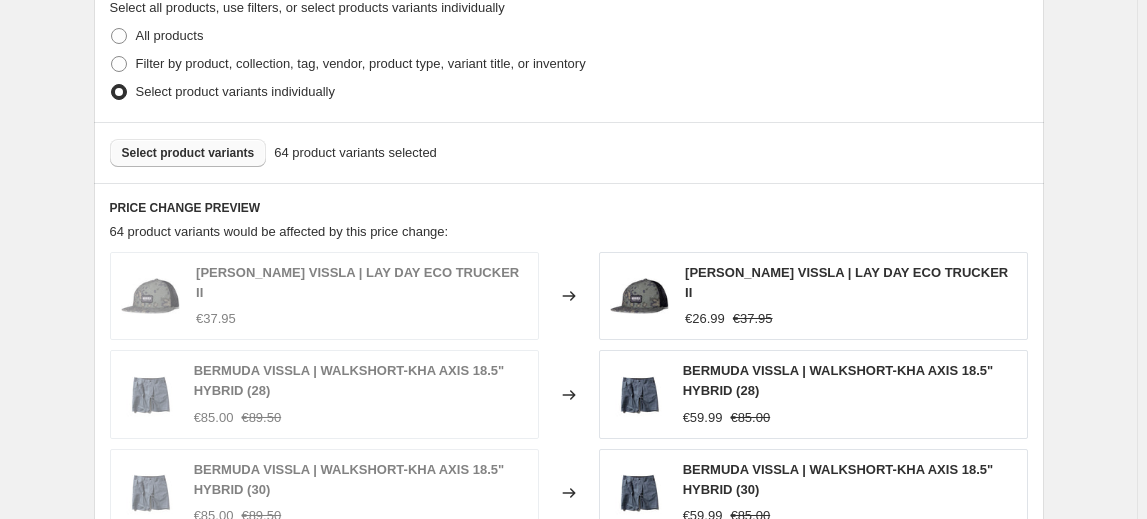 click on "Select product variants" at bounding box center (188, 153) 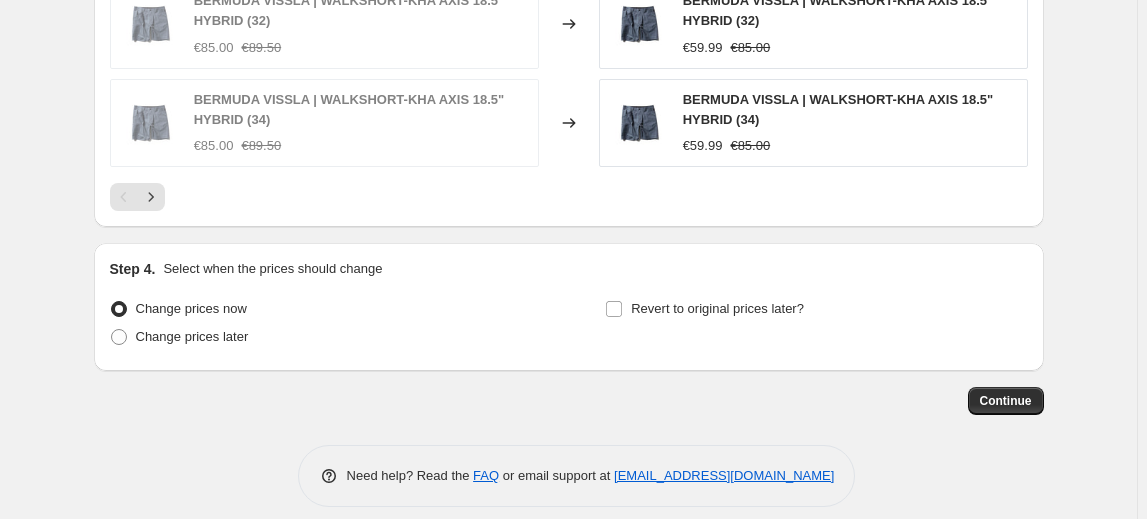 scroll, scrollTop: 1668, scrollLeft: 0, axis: vertical 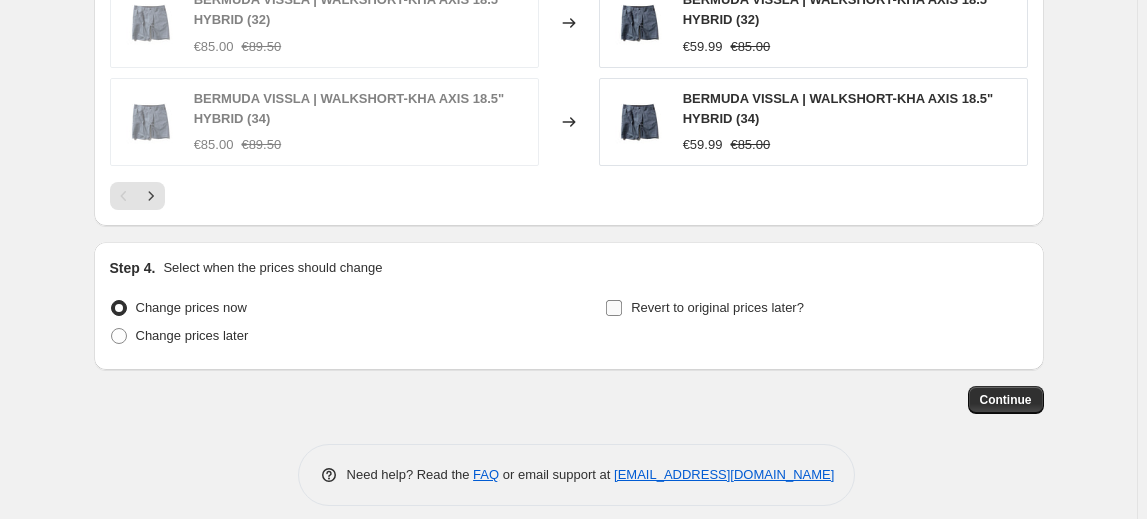 click on "Revert to original prices later?" at bounding box center [614, 308] 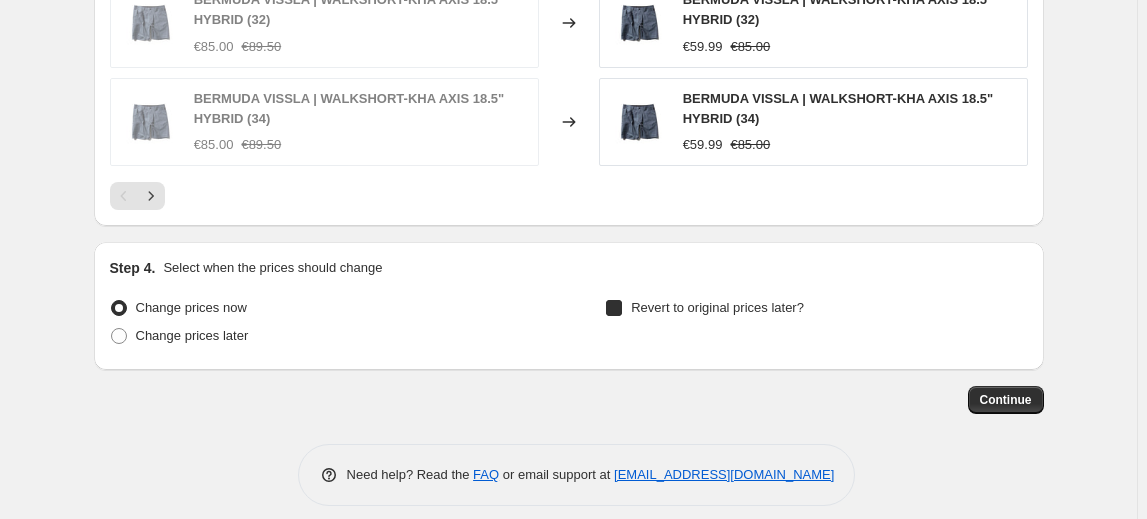 checkbox on "true" 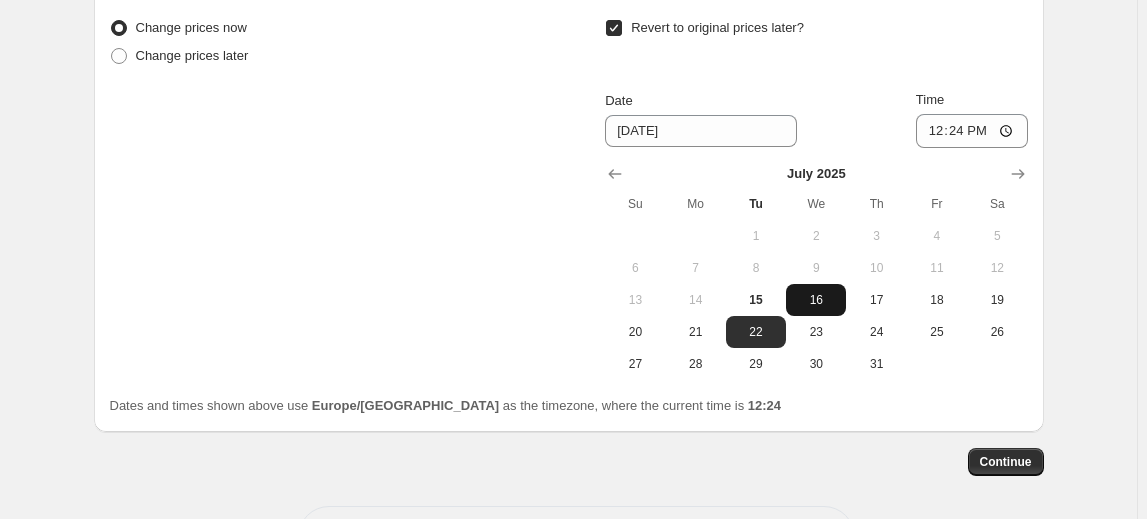 scroll, scrollTop: 1949, scrollLeft: 0, axis: vertical 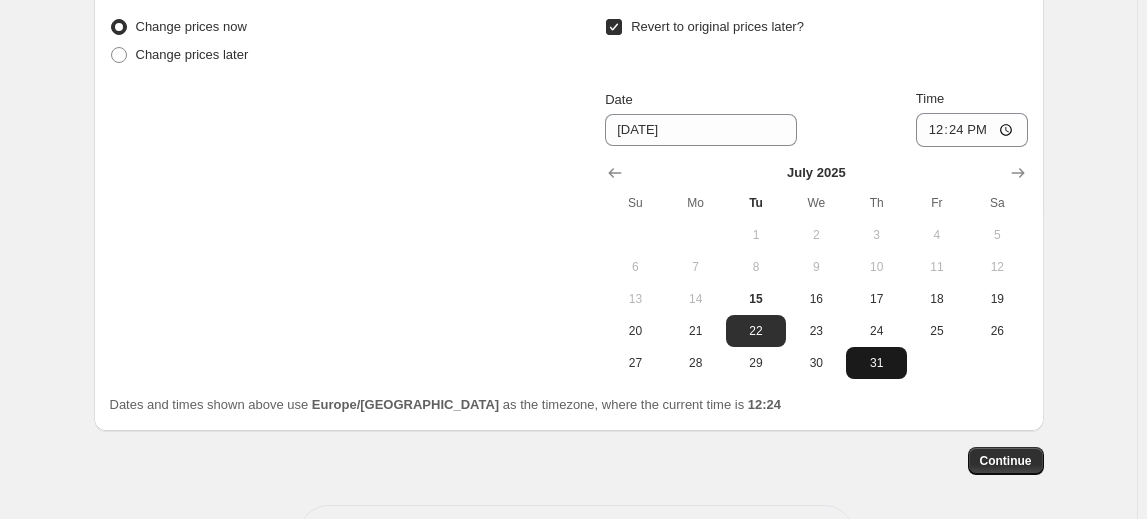 click on "31" at bounding box center (876, 363) 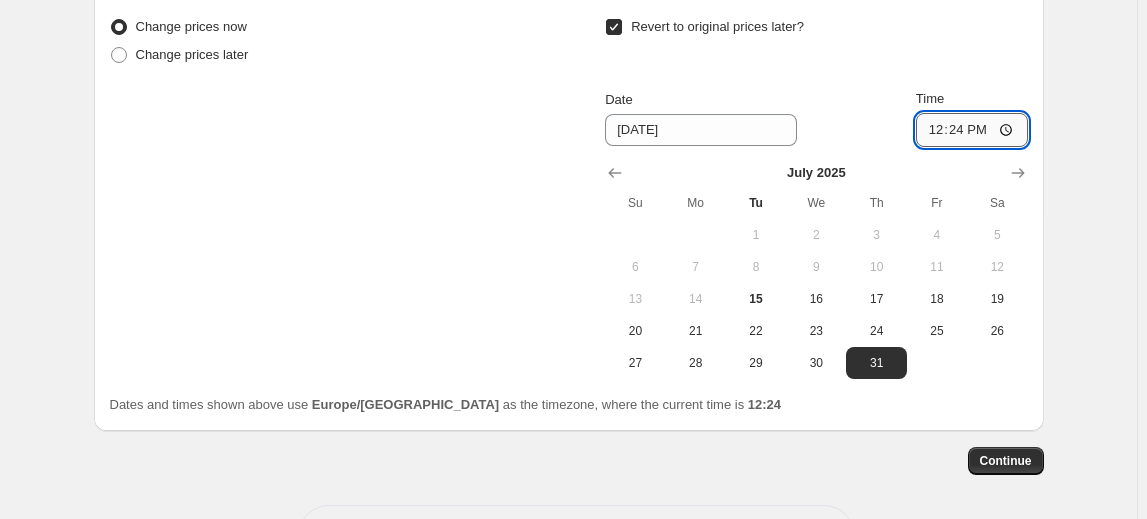 click on "12:24" at bounding box center [972, 130] 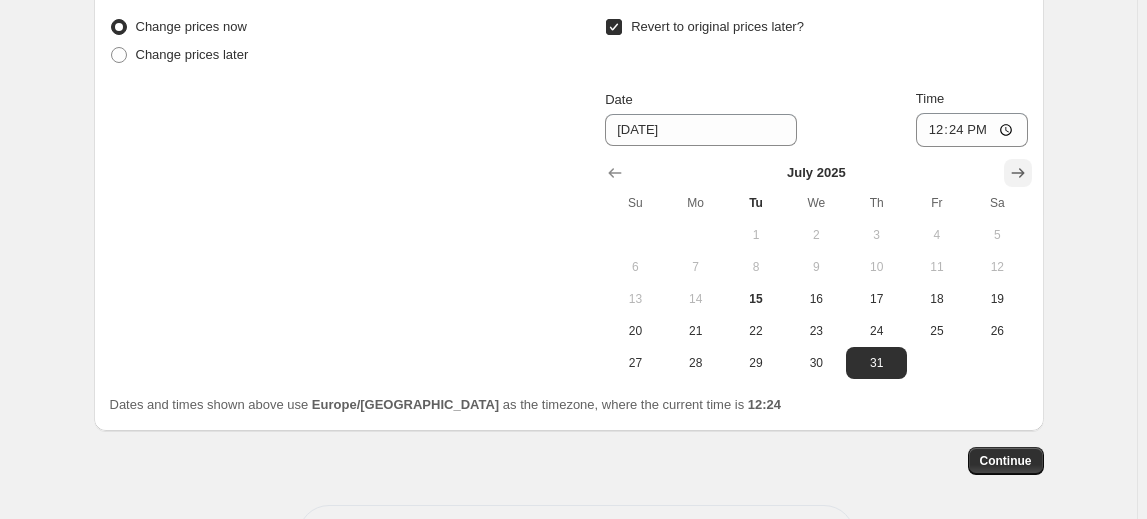 click 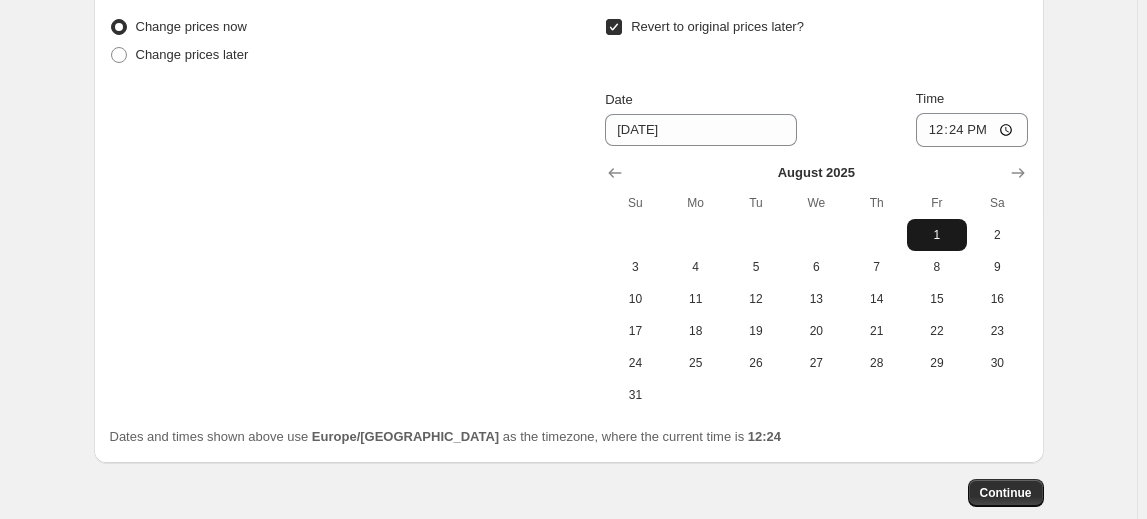 click on "1" at bounding box center [937, 235] 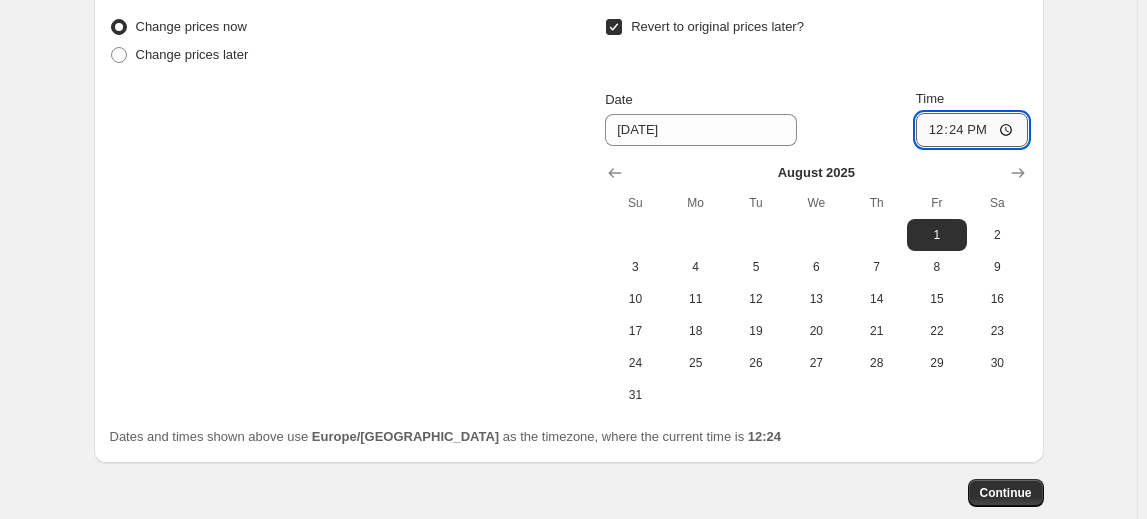 click on "12:24" at bounding box center (972, 130) 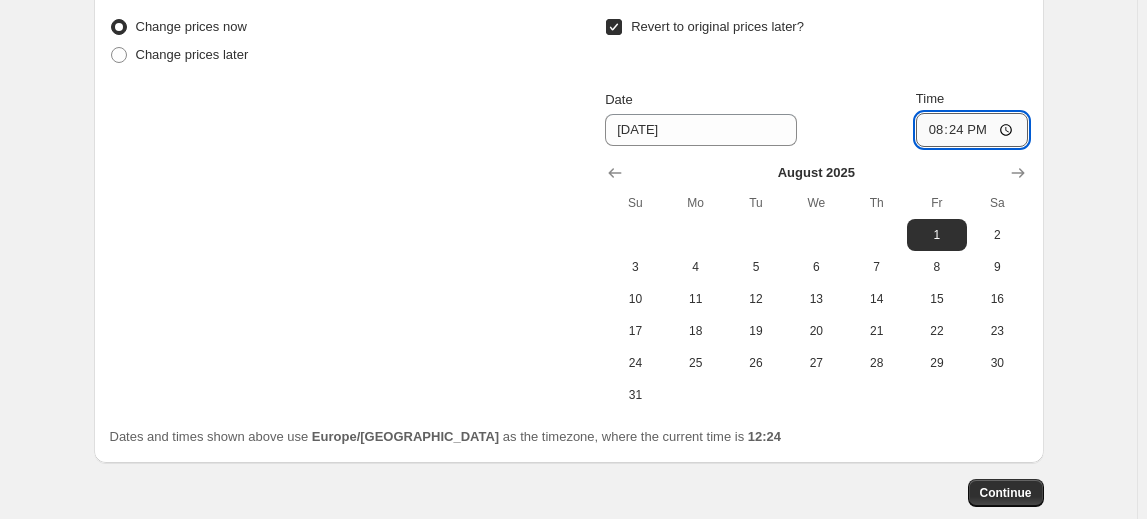 type on "20:00" 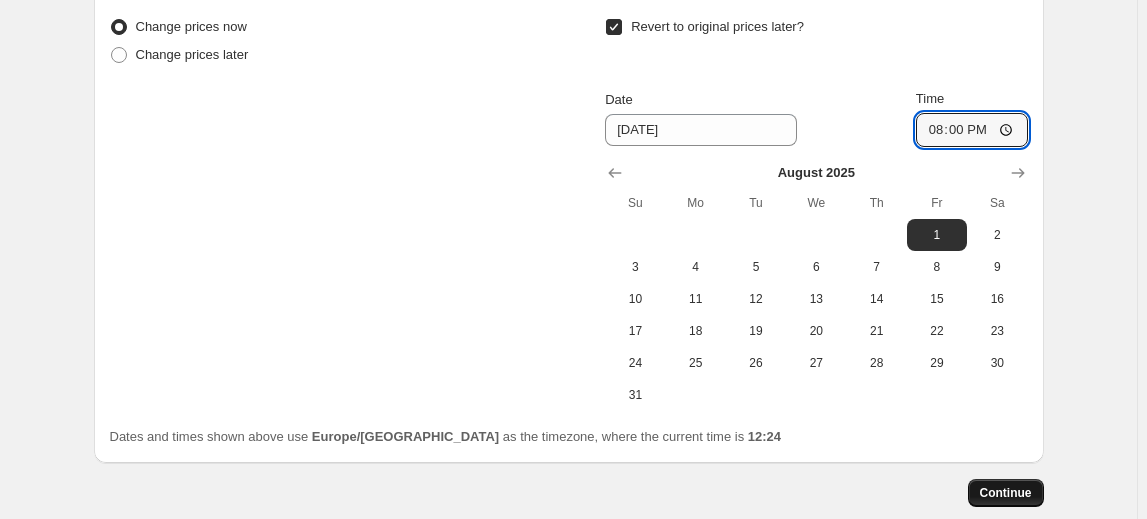 click on "Continue" at bounding box center (1006, 493) 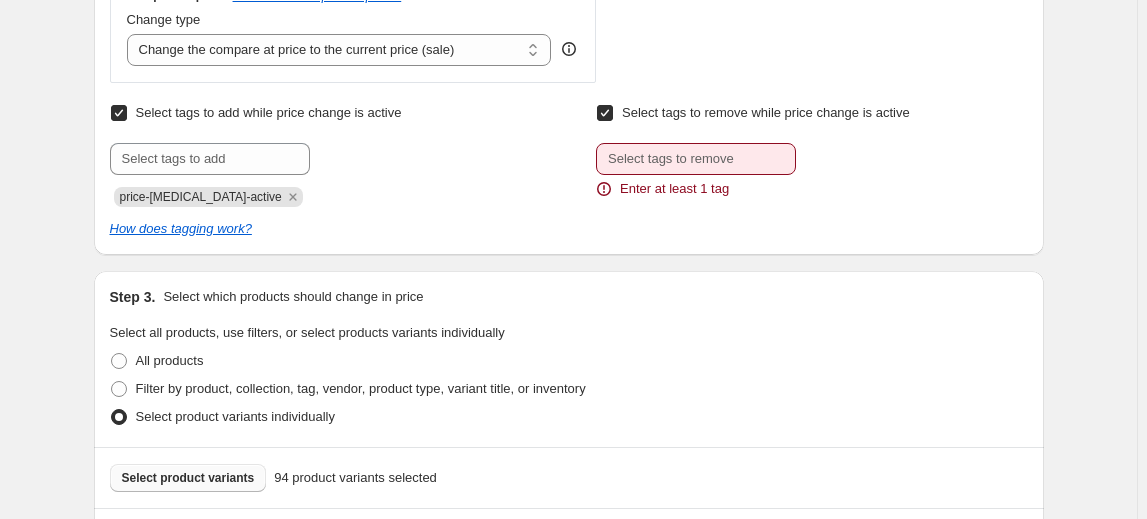 scroll, scrollTop: 916, scrollLeft: 0, axis: vertical 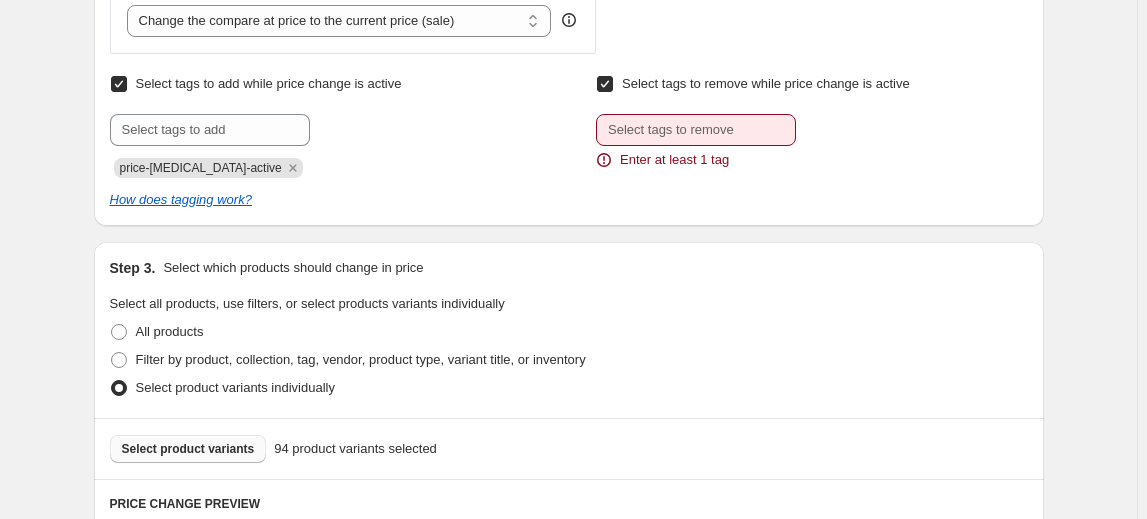 click on "Select tags to remove while price change is active" at bounding box center (605, 84) 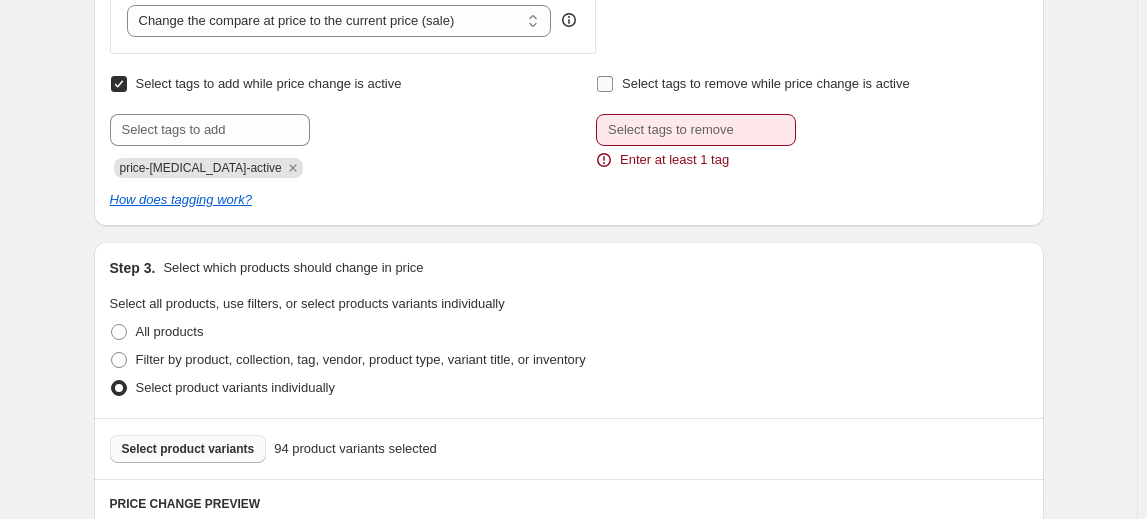 checkbox on "false" 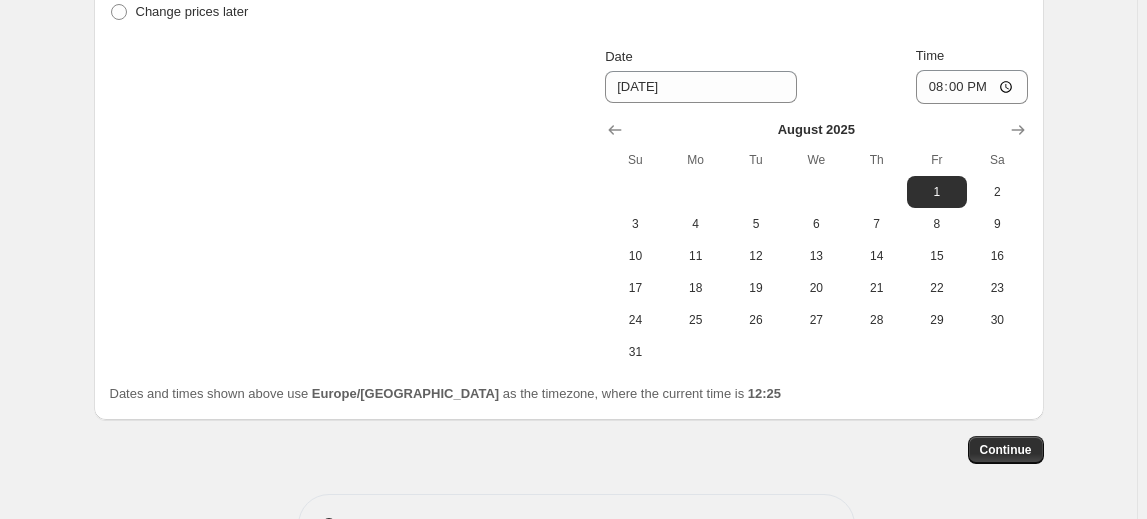 scroll, scrollTop: 2160, scrollLeft: 0, axis: vertical 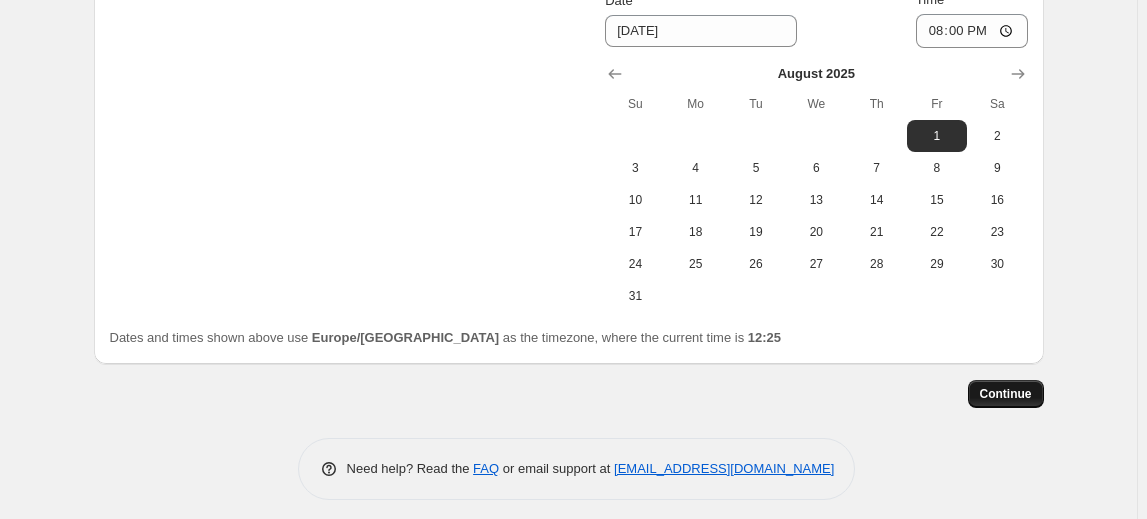 click on "Continue" at bounding box center [1006, 394] 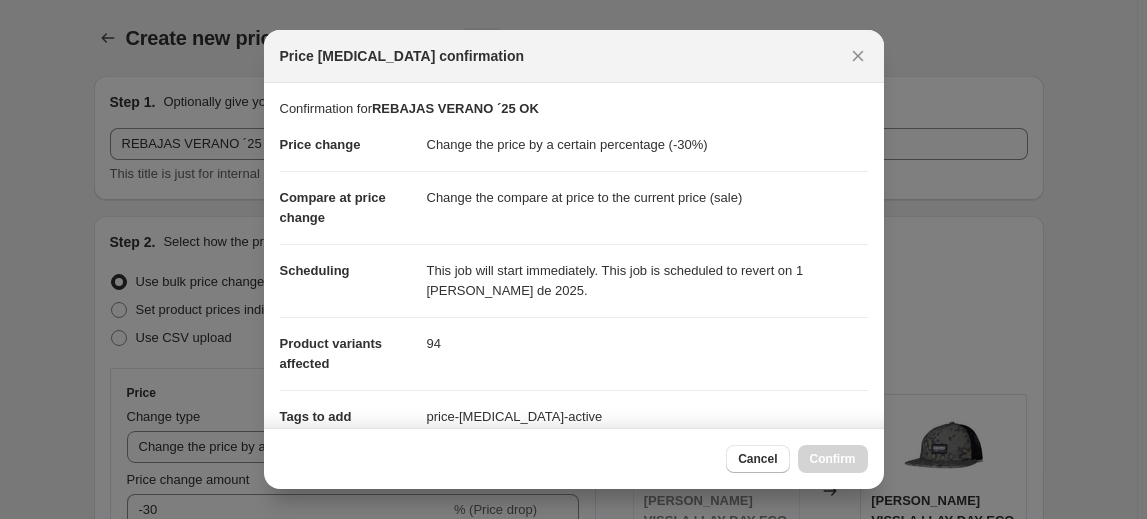 scroll, scrollTop: 2048, scrollLeft: 0, axis: vertical 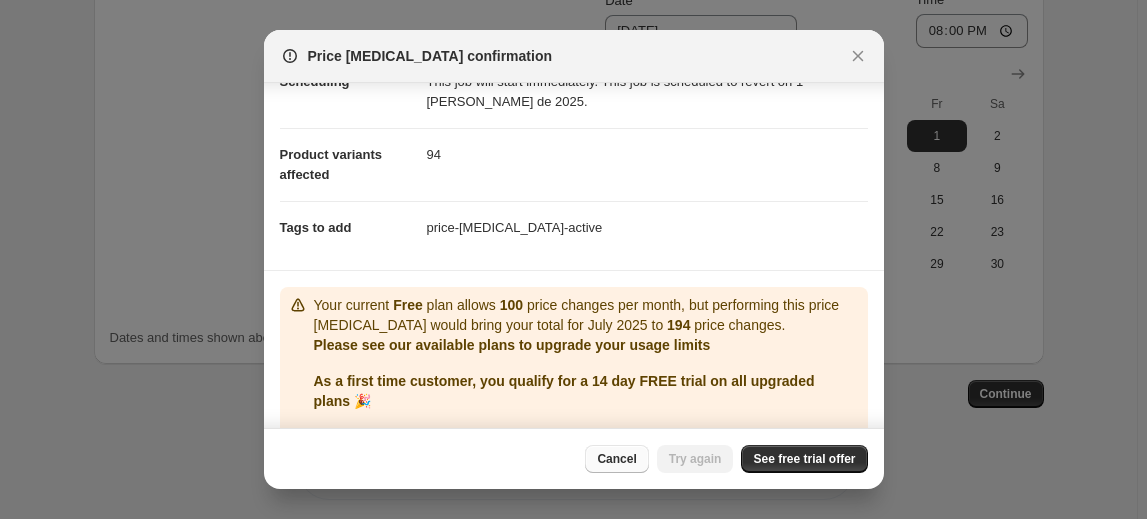 click on "Cancel" at bounding box center [616, 459] 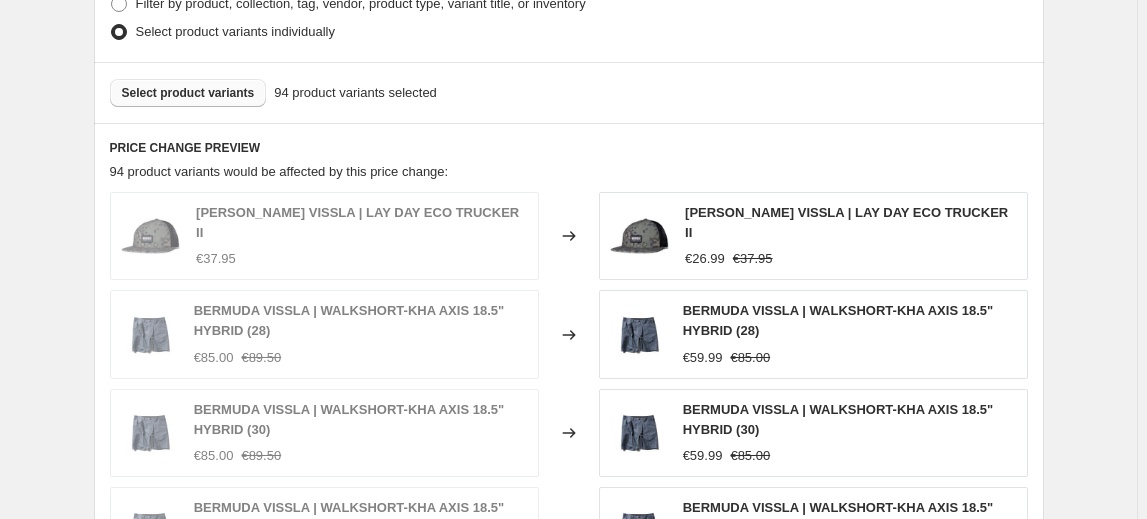 scroll, scrollTop: 1159, scrollLeft: 0, axis: vertical 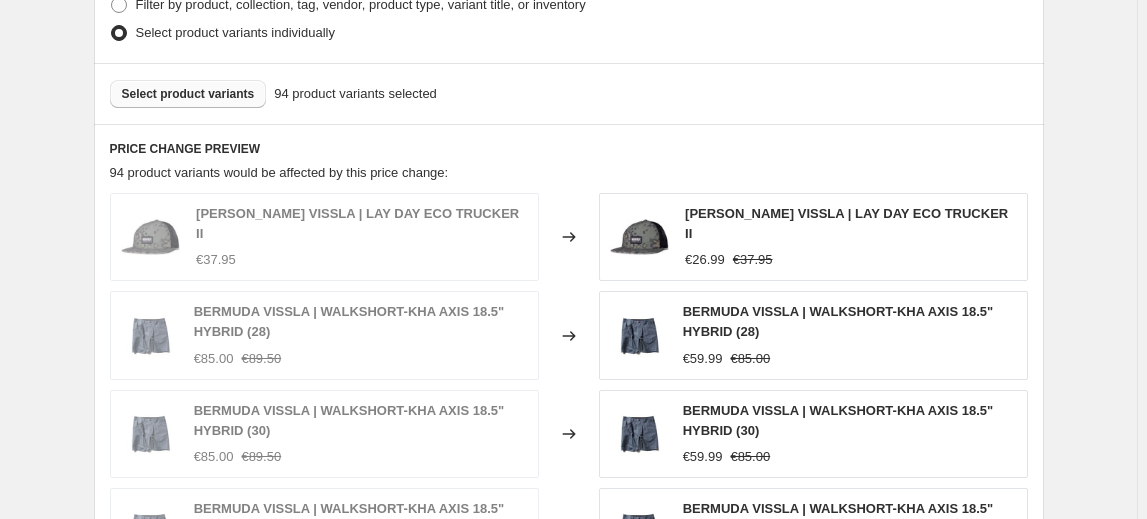 click on "Select product variants" at bounding box center (188, 94) 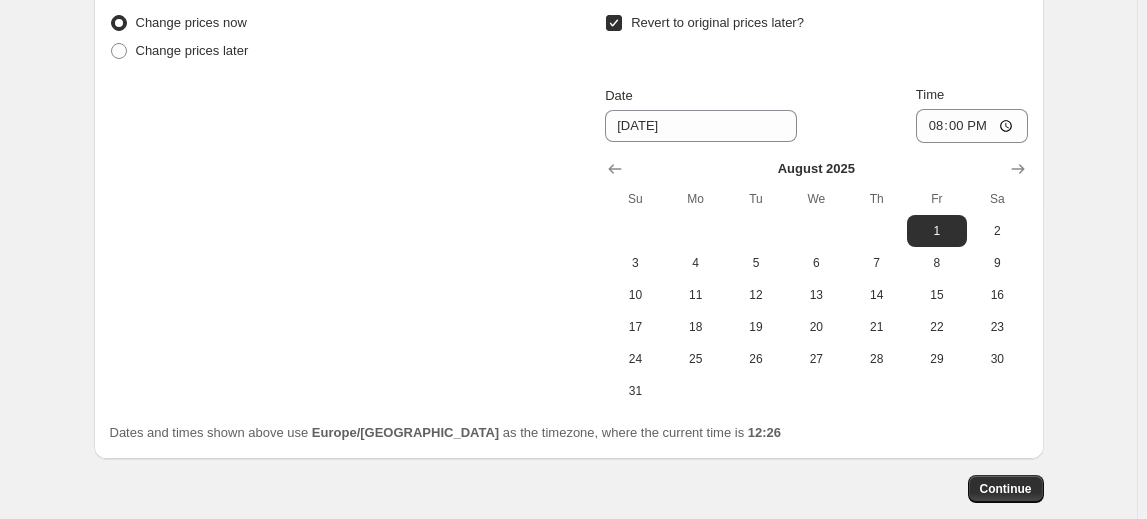 scroll, scrollTop: 2048, scrollLeft: 0, axis: vertical 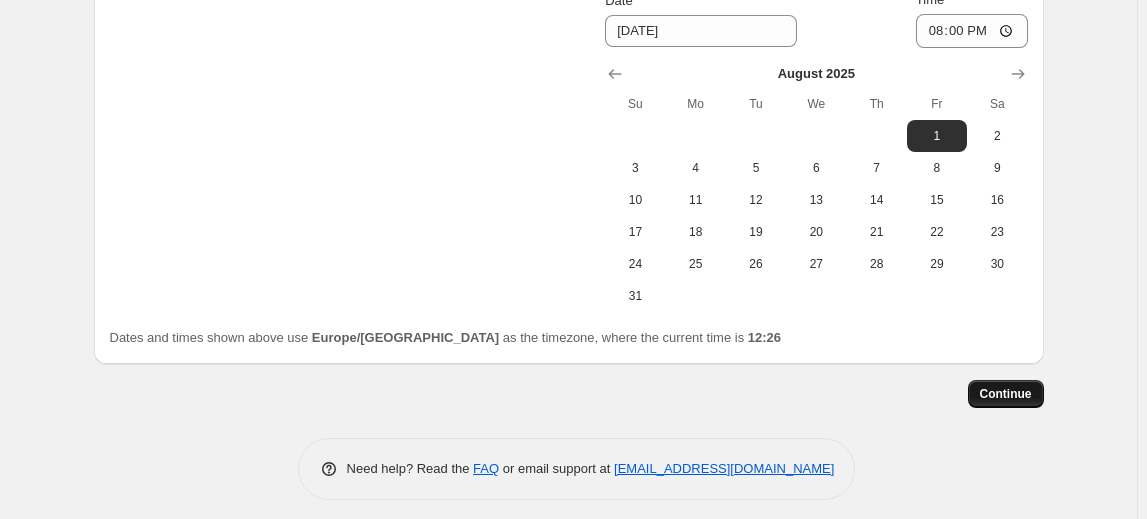 click on "Continue" at bounding box center (1006, 394) 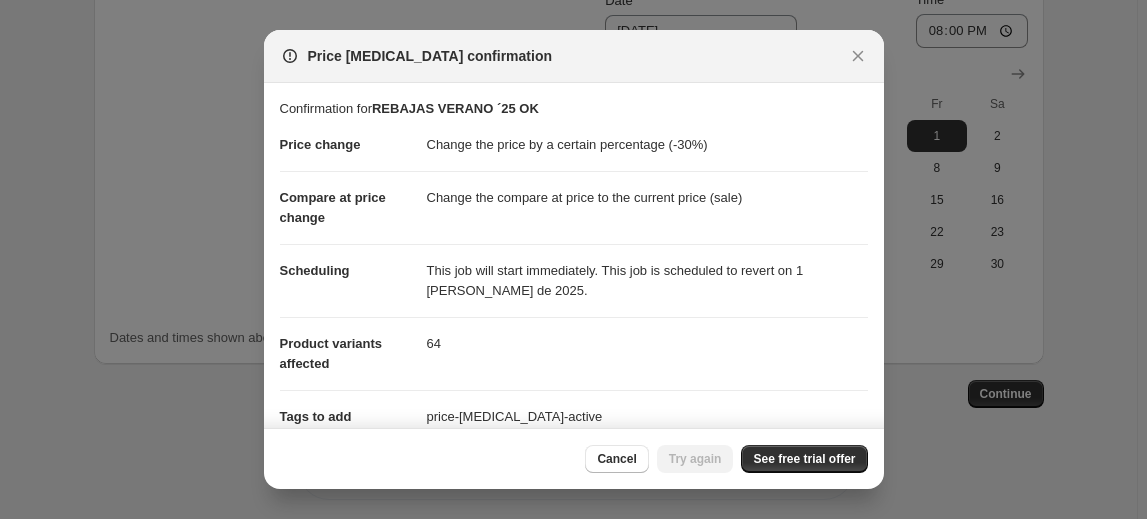 scroll, scrollTop: 249, scrollLeft: 0, axis: vertical 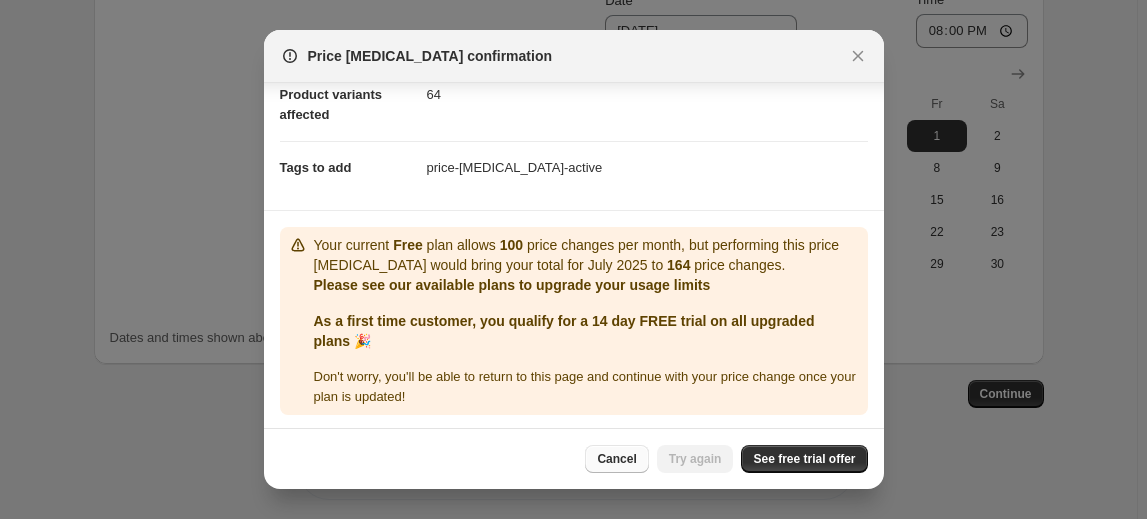 click on "Cancel" at bounding box center [616, 459] 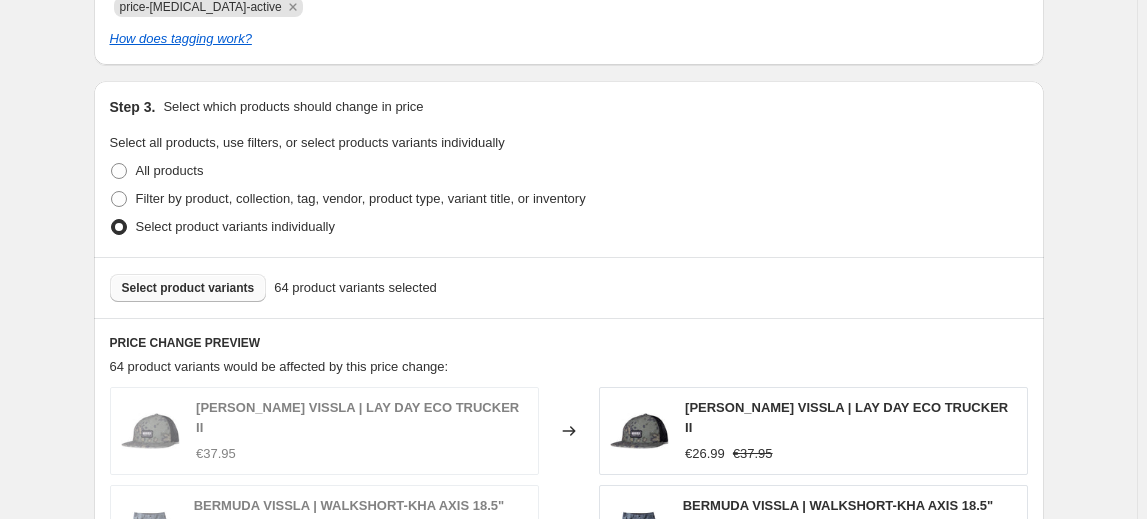 scroll, scrollTop: 948, scrollLeft: 0, axis: vertical 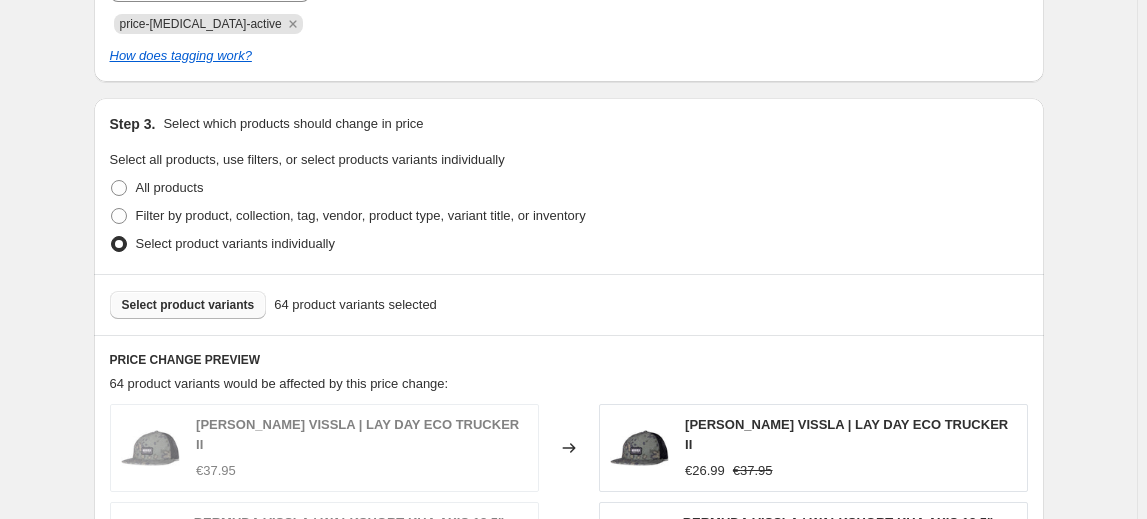 click on "Select product variants" at bounding box center (188, 305) 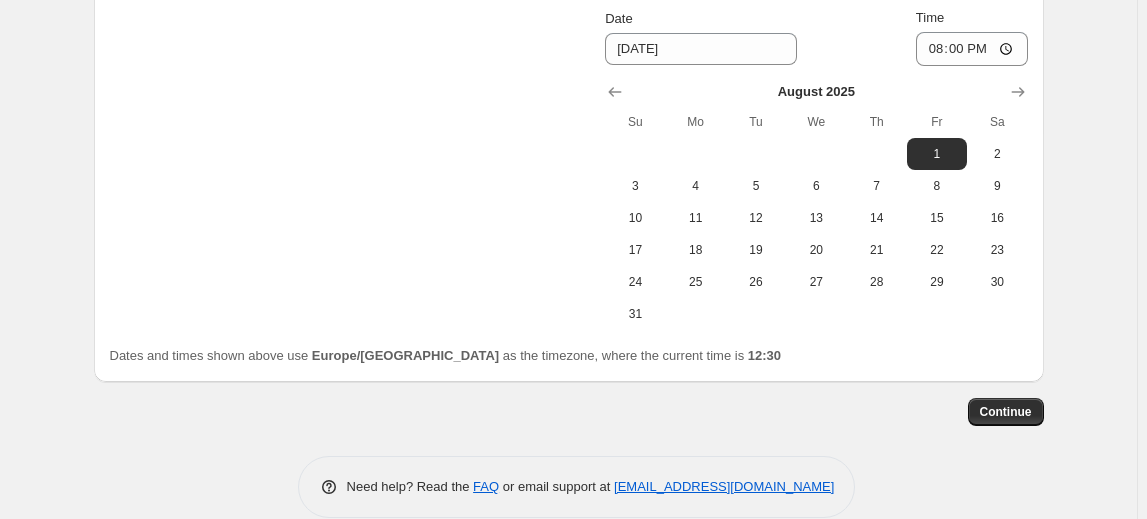 scroll, scrollTop: 2048, scrollLeft: 0, axis: vertical 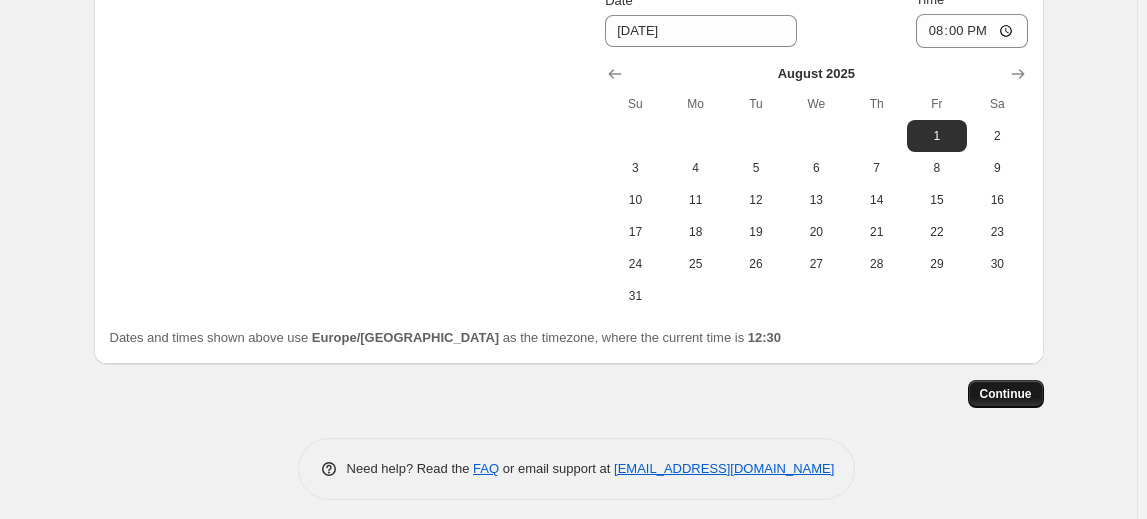 click on "Continue" at bounding box center [1006, 394] 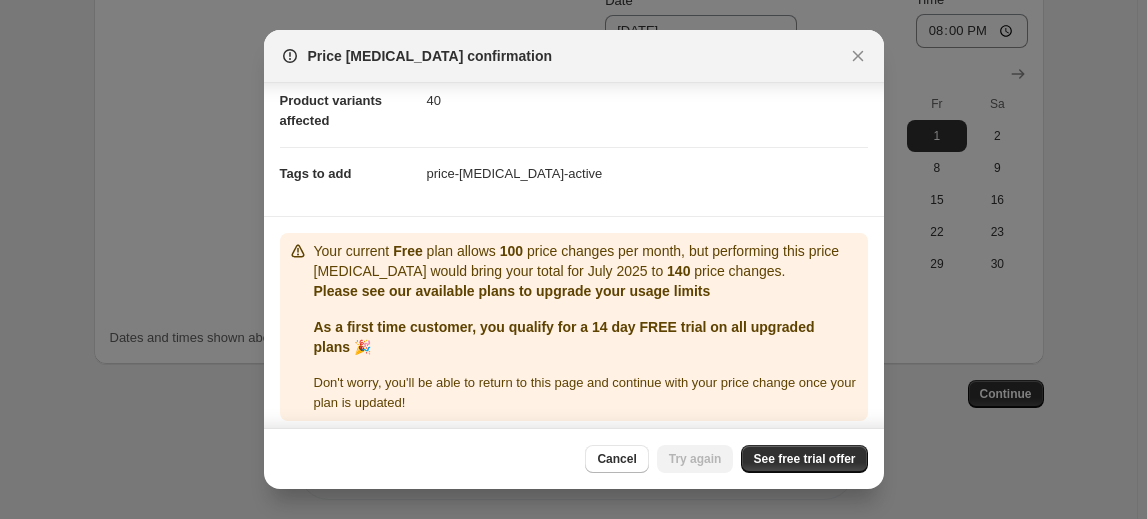 scroll, scrollTop: 249, scrollLeft: 0, axis: vertical 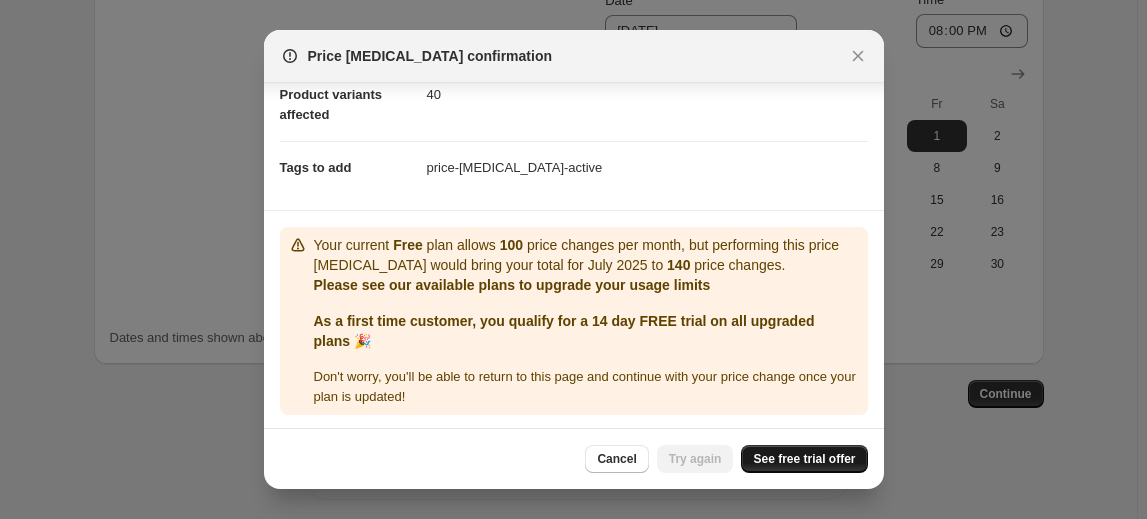 click on "See free trial offer" at bounding box center [804, 459] 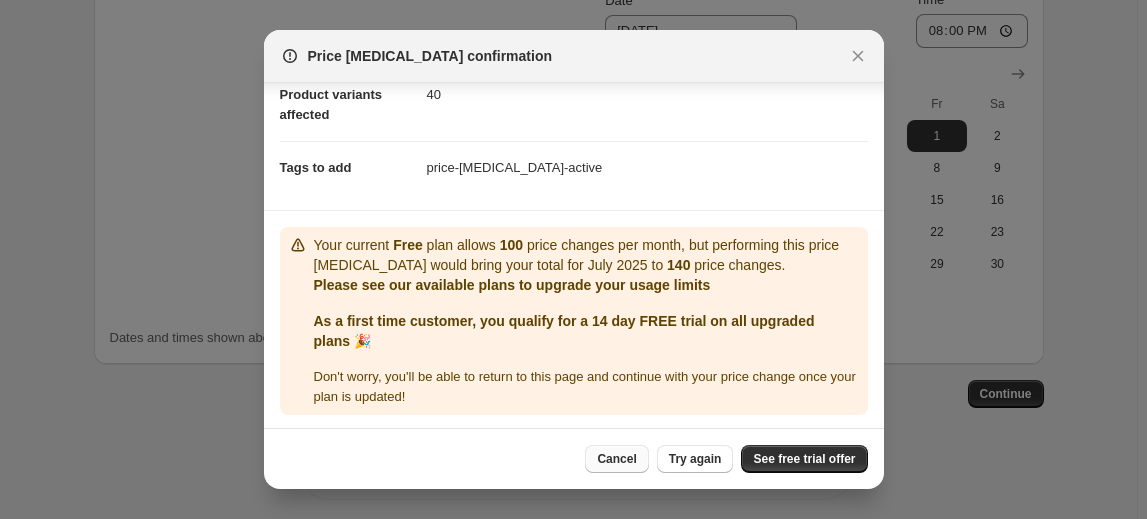 click on "Cancel" at bounding box center (616, 459) 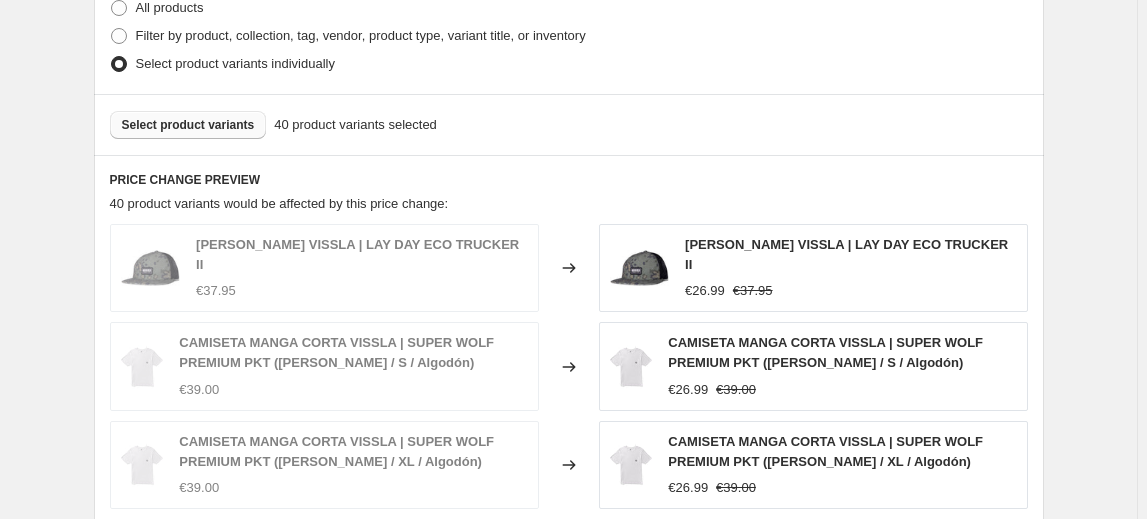 scroll, scrollTop: 1122, scrollLeft: 0, axis: vertical 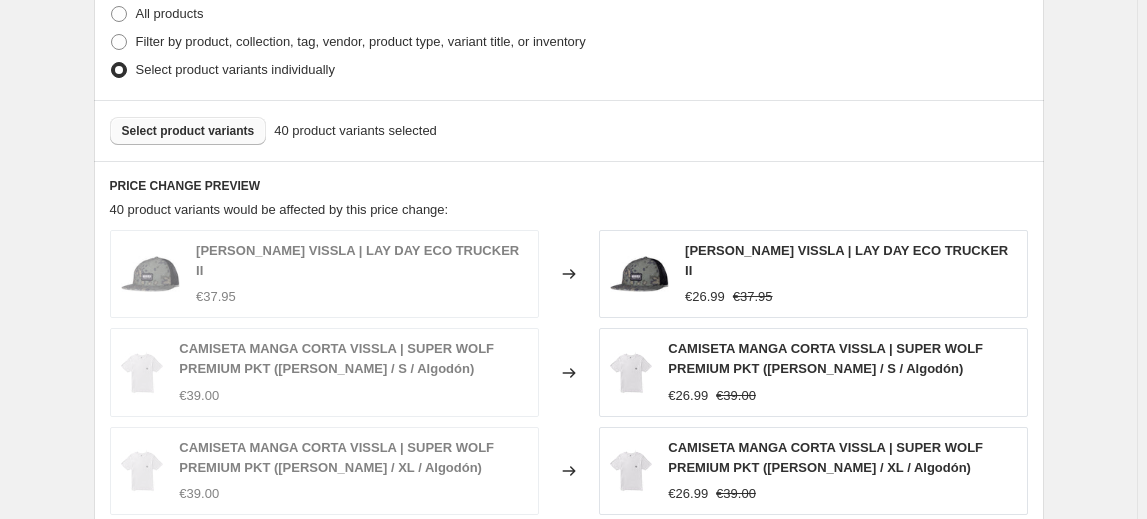 click on "Select product variants" at bounding box center (188, 131) 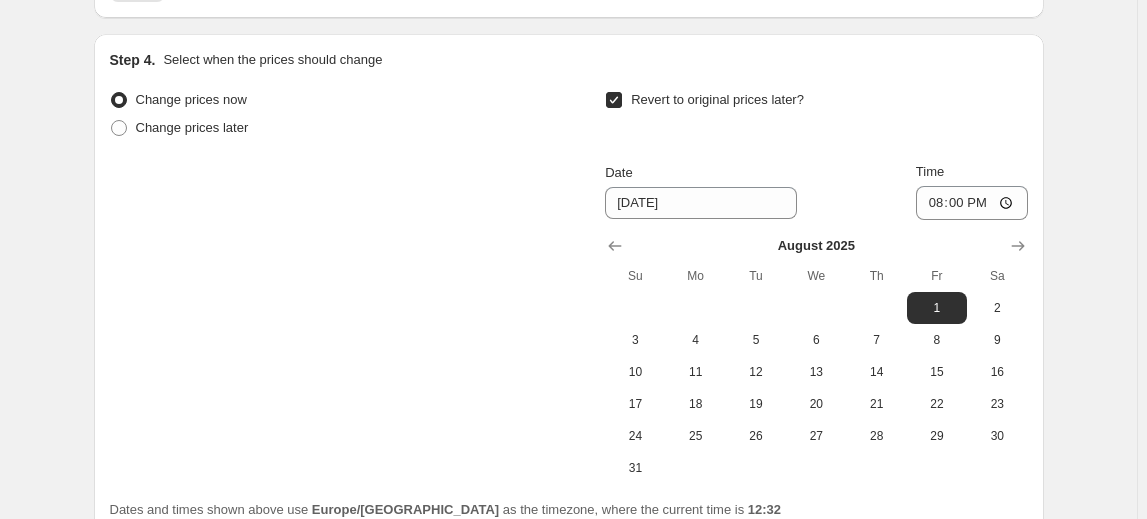 scroll, scrollTop: 1937, scrollLeft: 0, axis: vertical 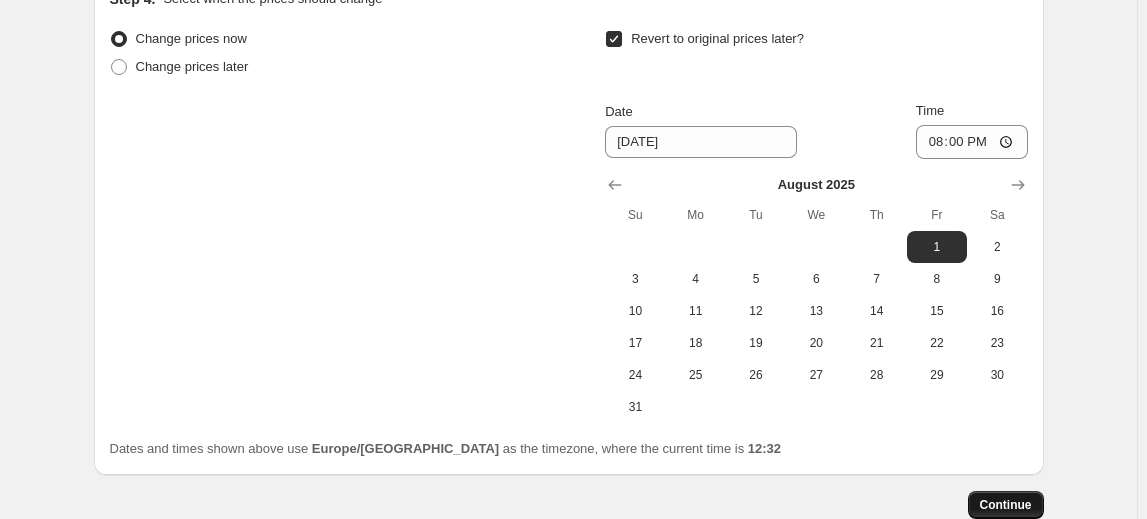 click on "Continue" at bounding box center [1006, 505] 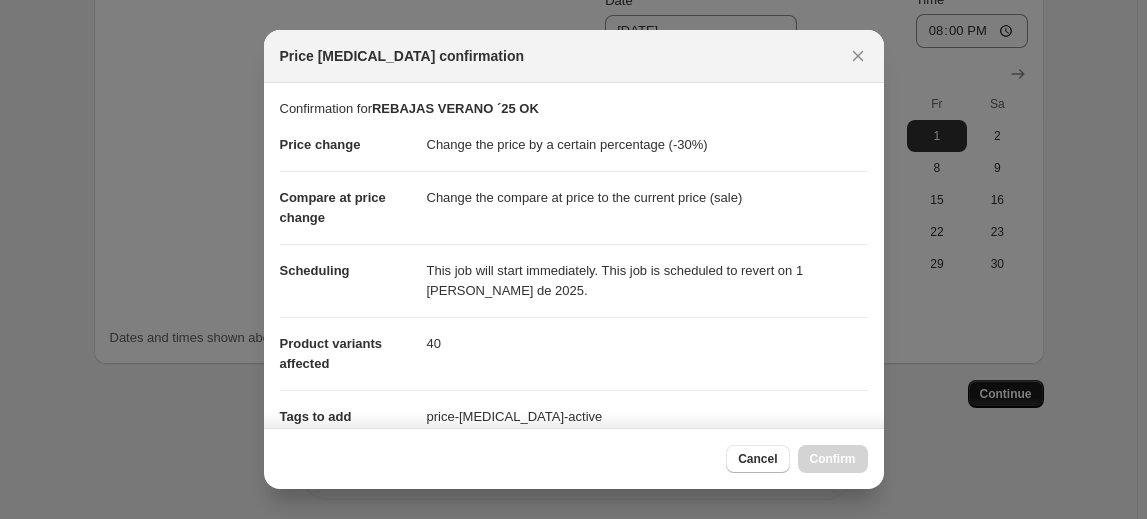 scroll, scrollTop: 1937, scrollLeft: 0, axis: vertical 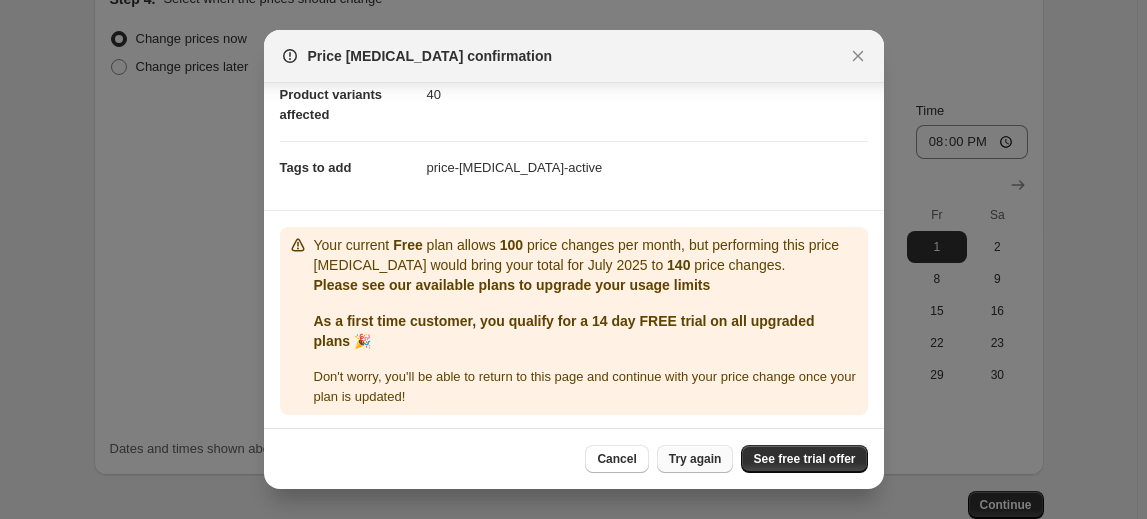 click on "Try again" at bounding box center (695, 459) 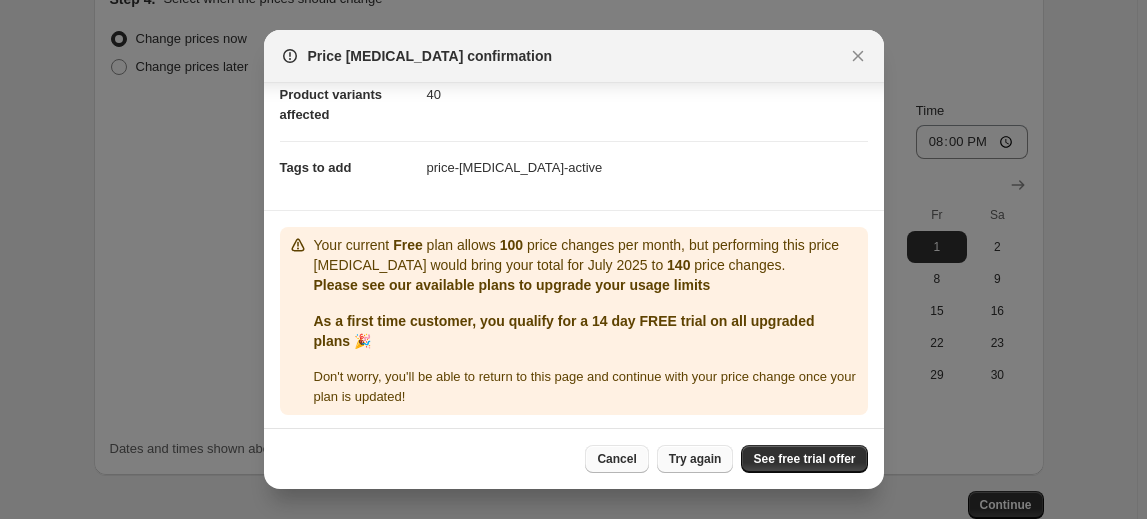 click on "Cancel" at bounding box center (616, 459) 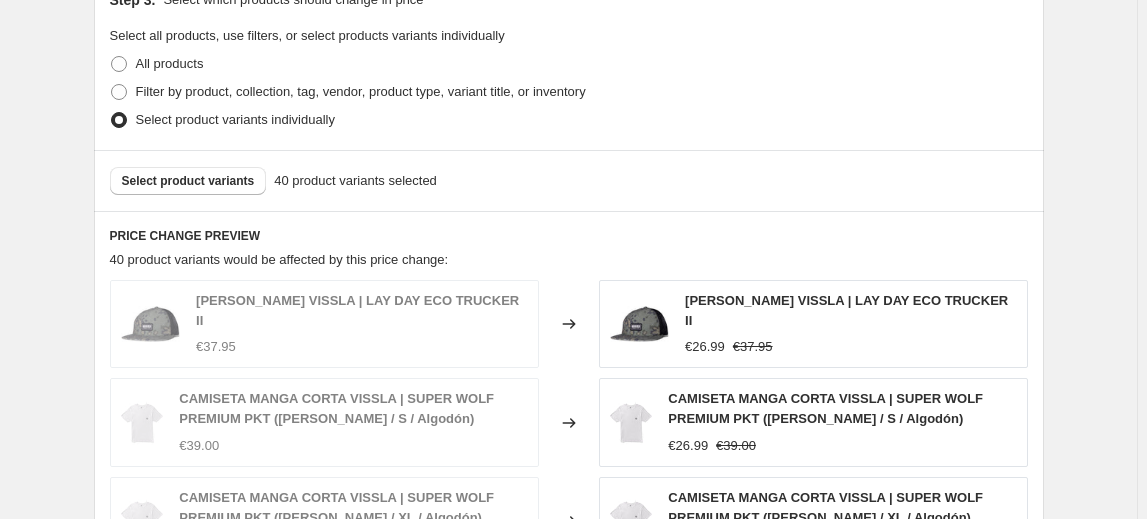 scroll, scrollTop: 1072, scrollLeft: 0, axis: vertical 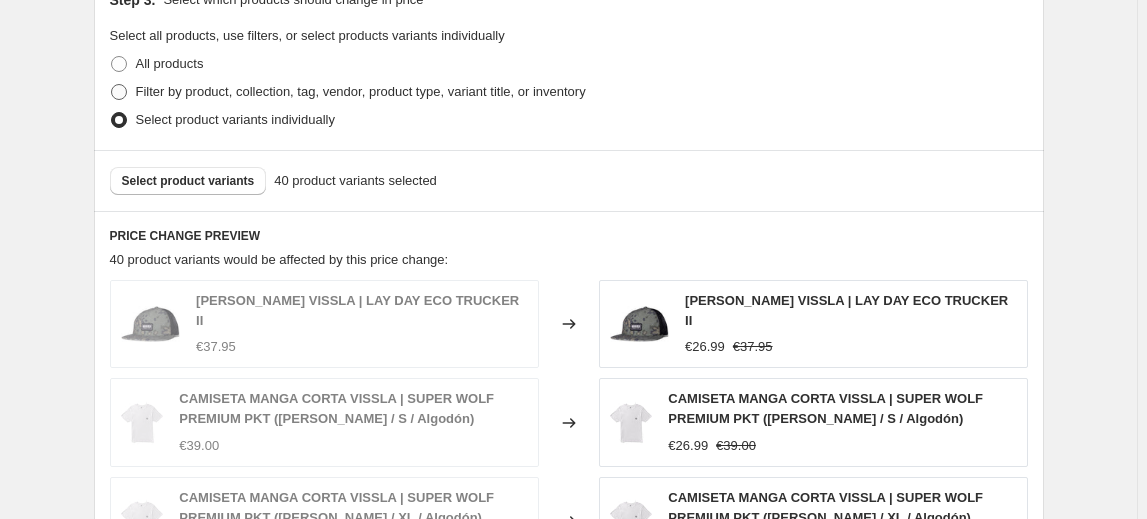 click at bounding box center (119, 92) 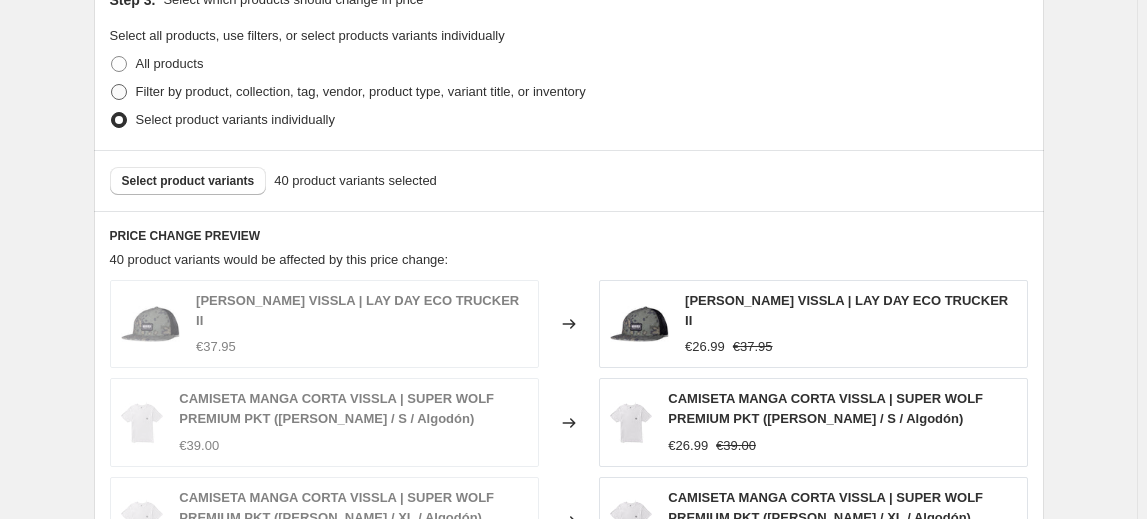 radio on "true" 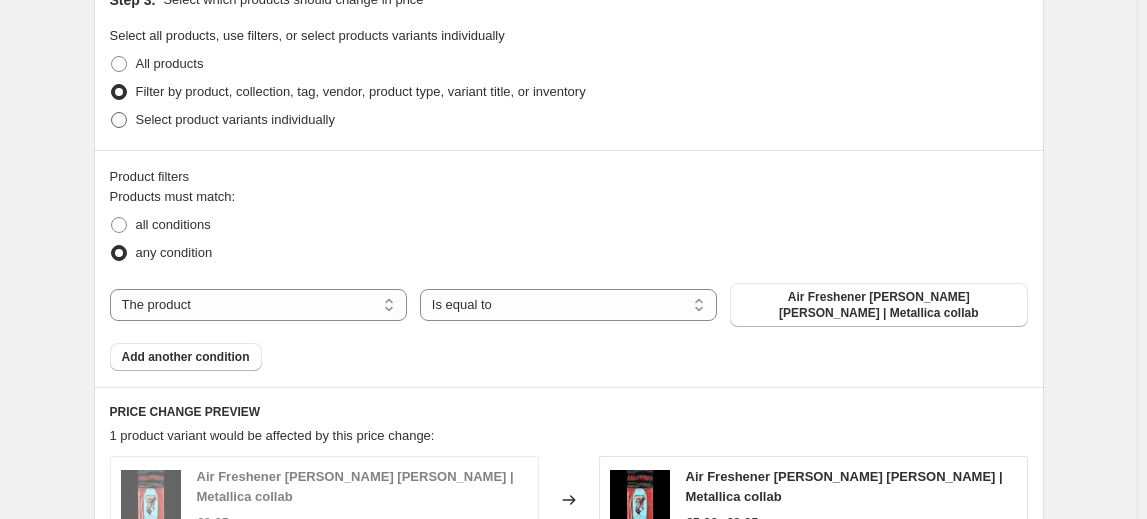 click at bounding box center (119, 120) 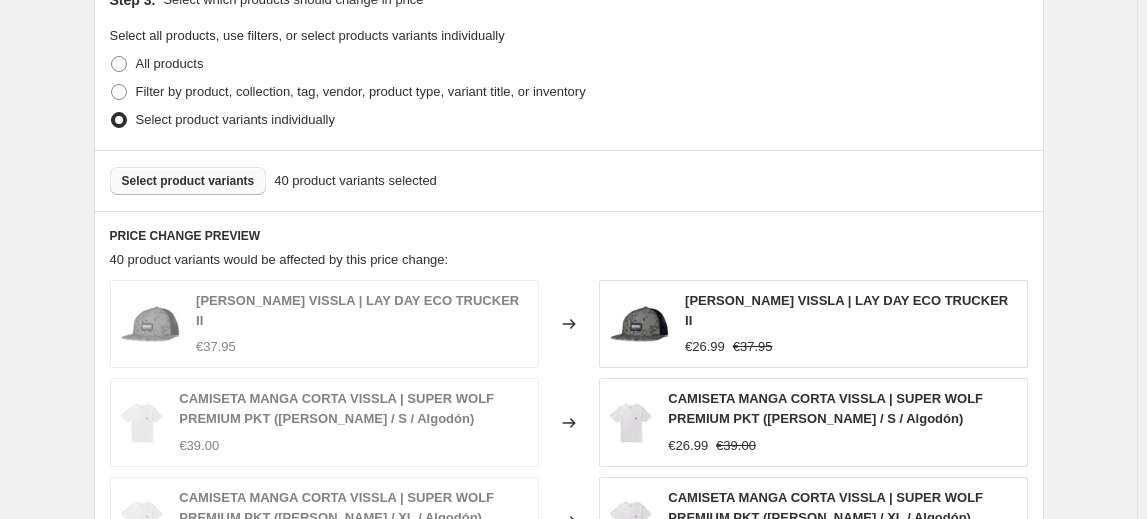 click on "Select product variants" at bounding box center [188, 181] 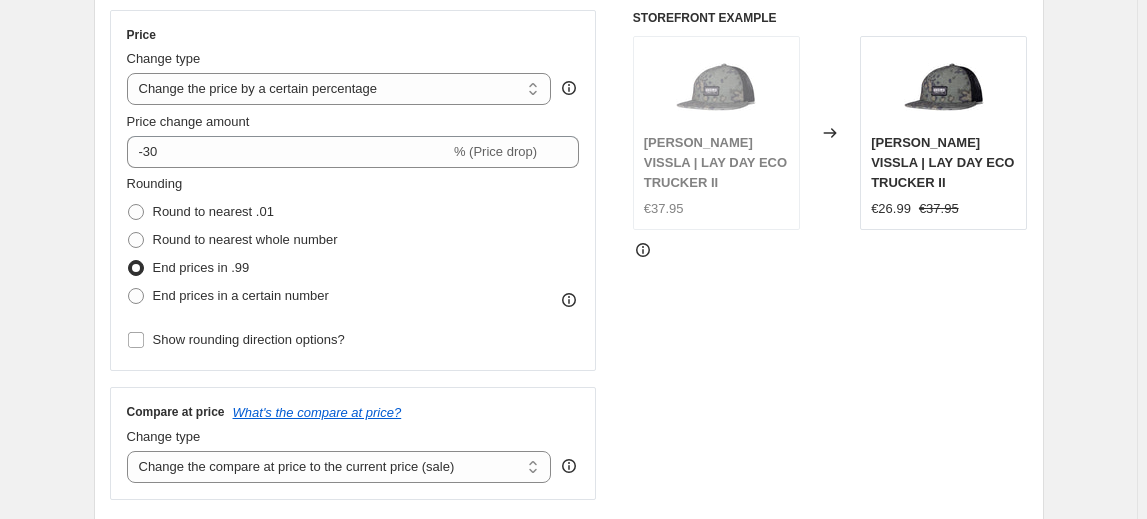 scroll, scrollTop: 0, scrollLeft: 0, axis: both 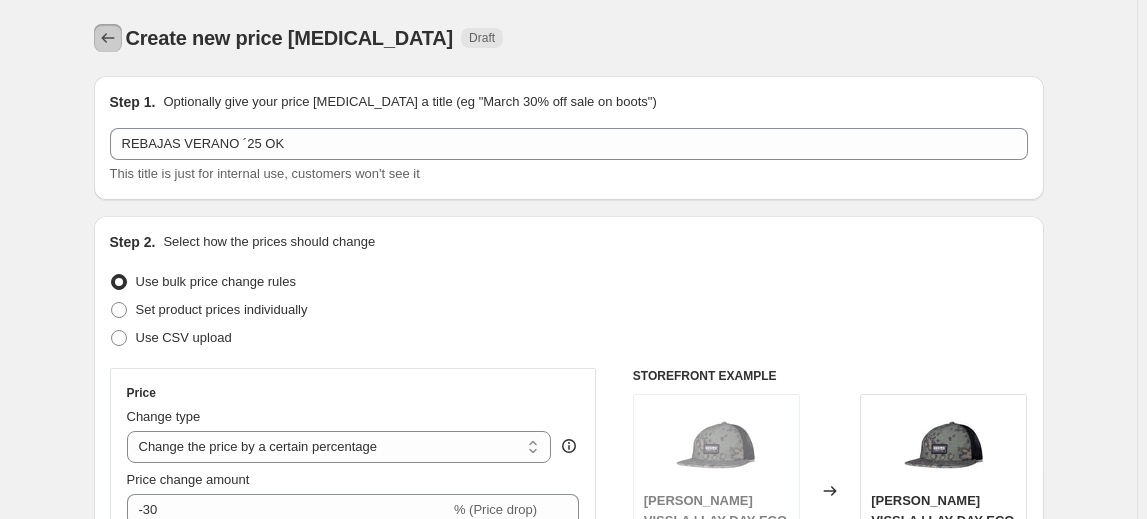 click at bounding box center [108, 38] 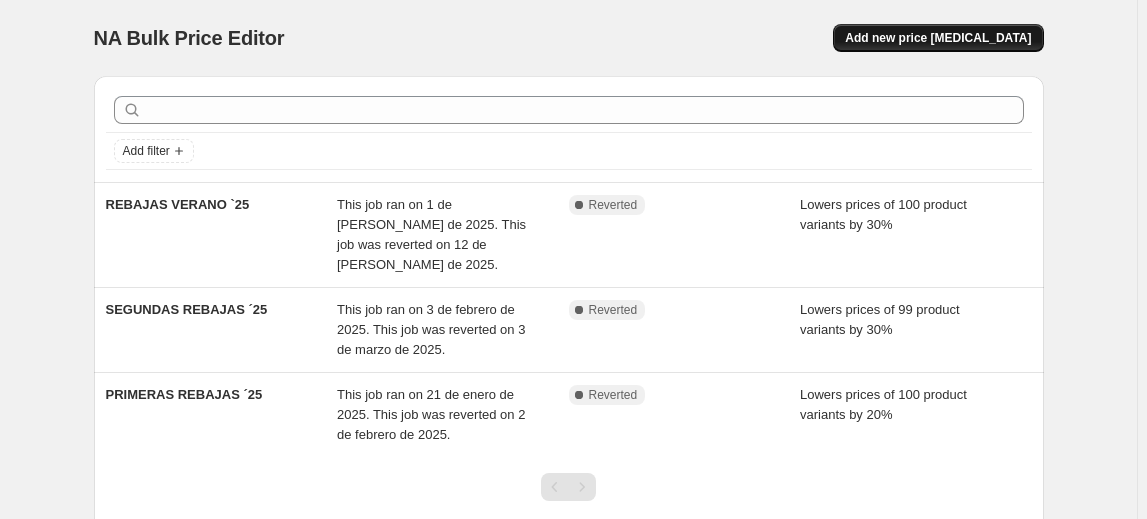 click on "Add new price [MEDICAL_DATA]" at bounding box center (938, 38) 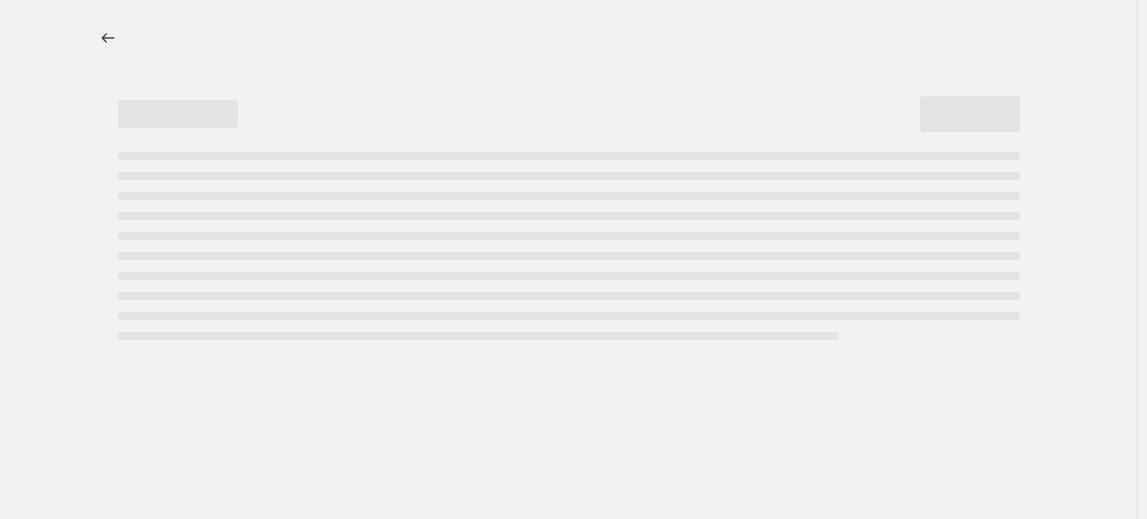 select on "percentage" 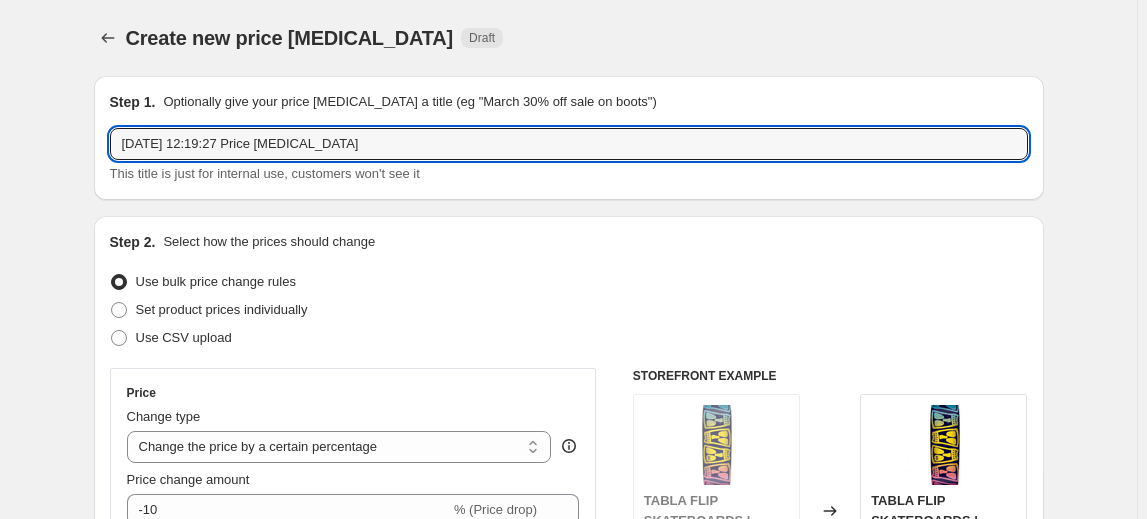 drag, startPoint x: 383, startPoint y: 137, endPoint x: 33, endPoint y: 143, distance: 350.05142 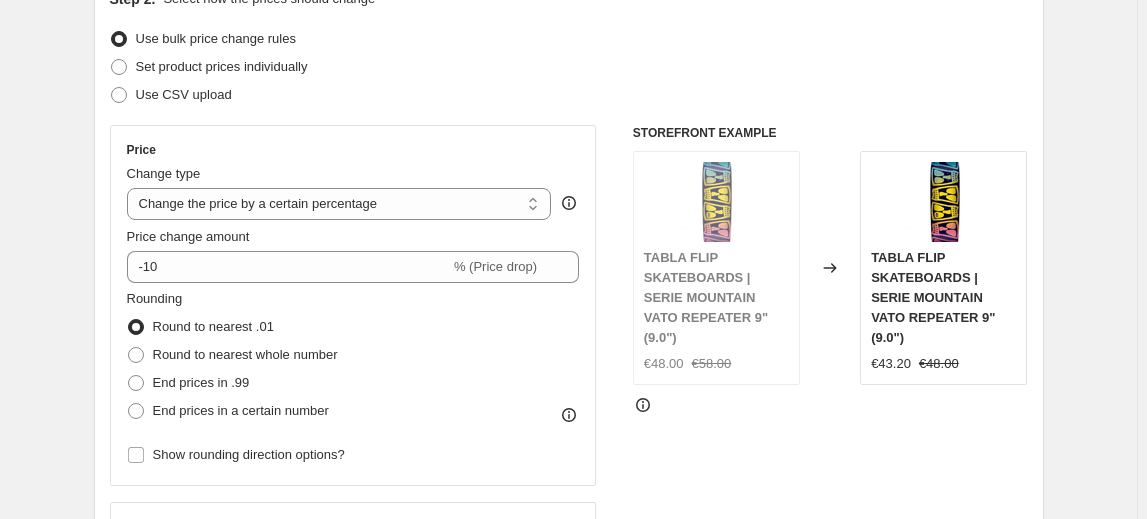 scroll, scrollTop: 250, scrollLeft: 0, axis: vertical 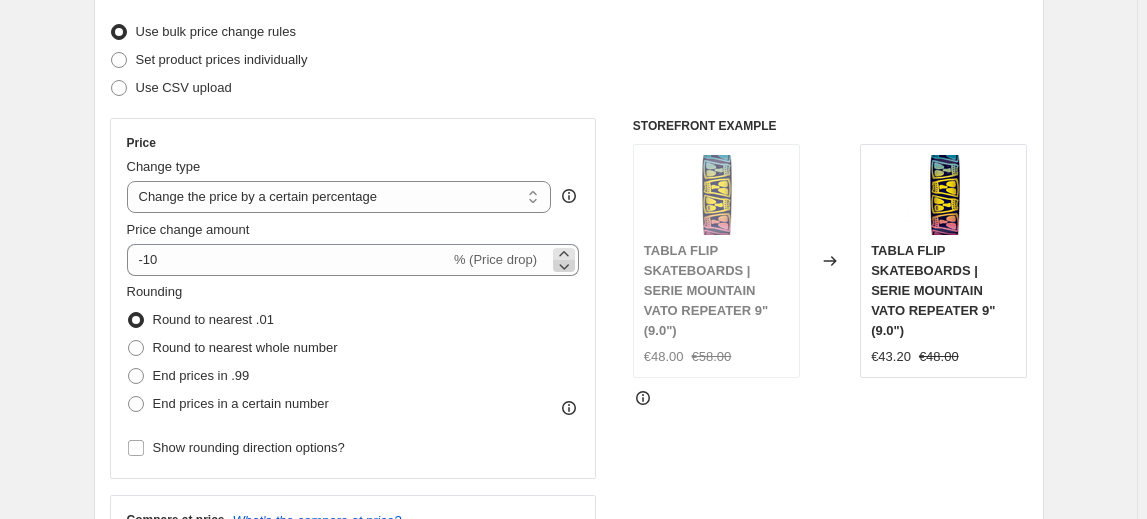 type on "REBAJAS VERANO ´25 TODO" 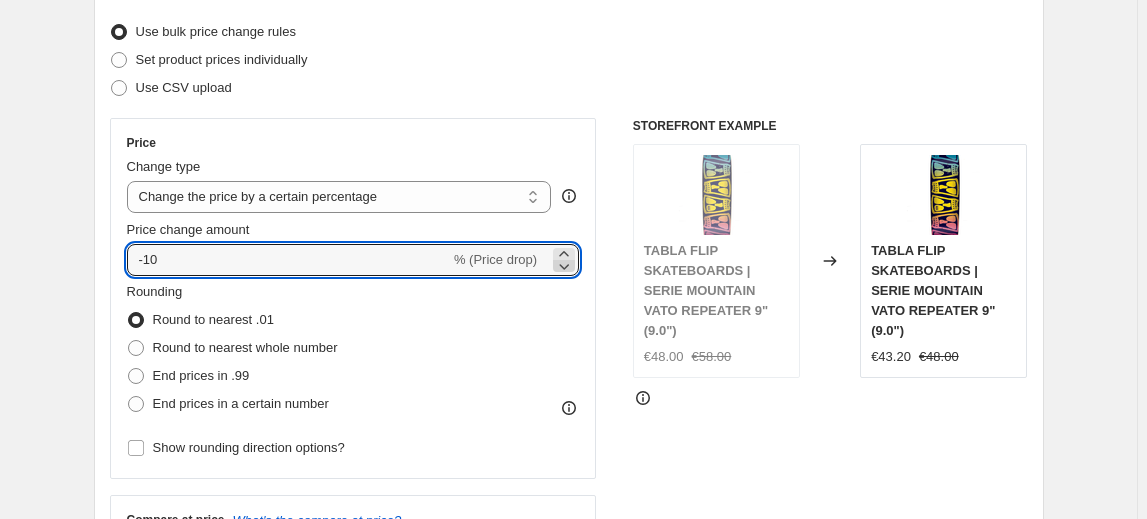 click 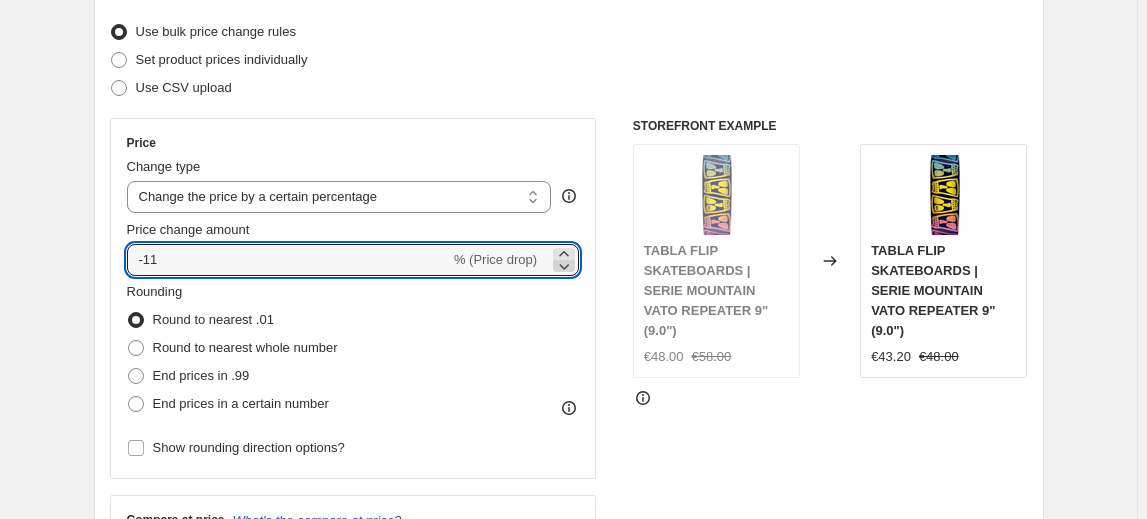 click 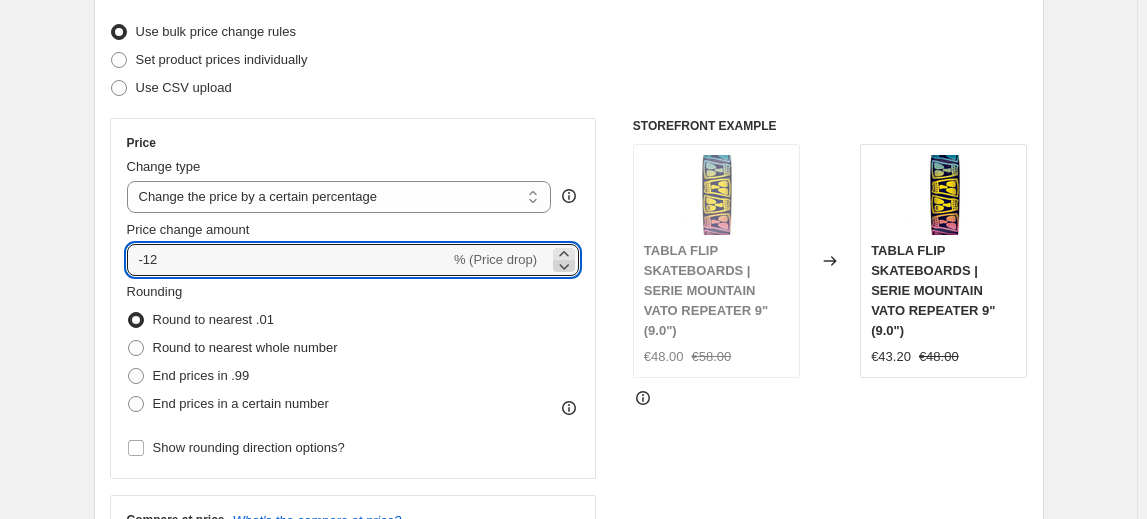 click 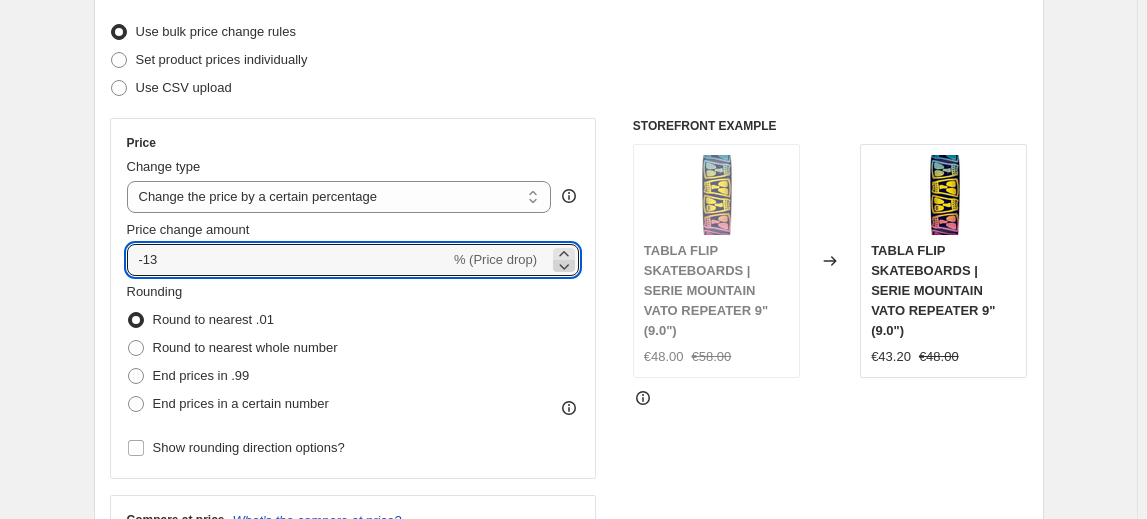 click 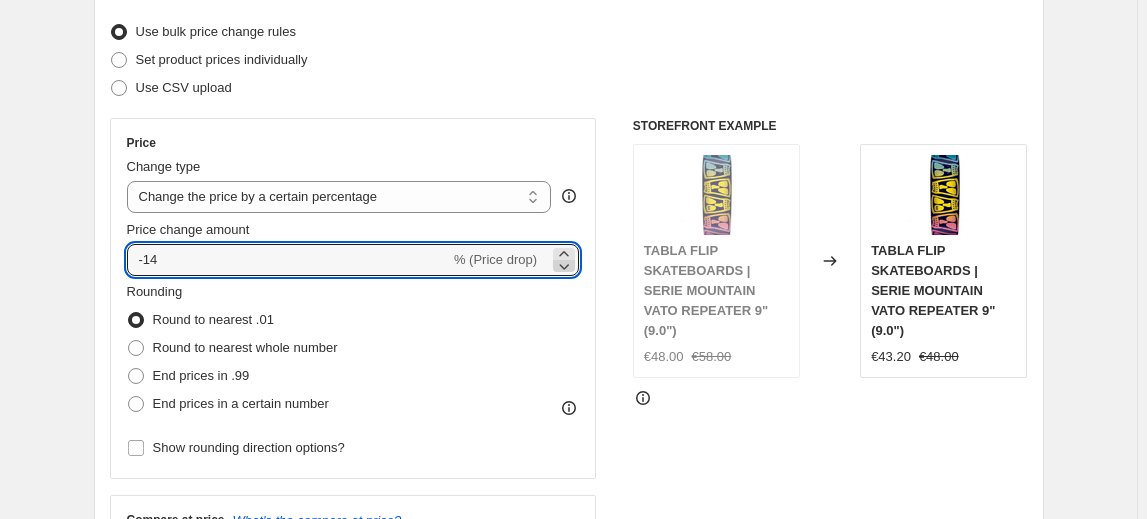 click 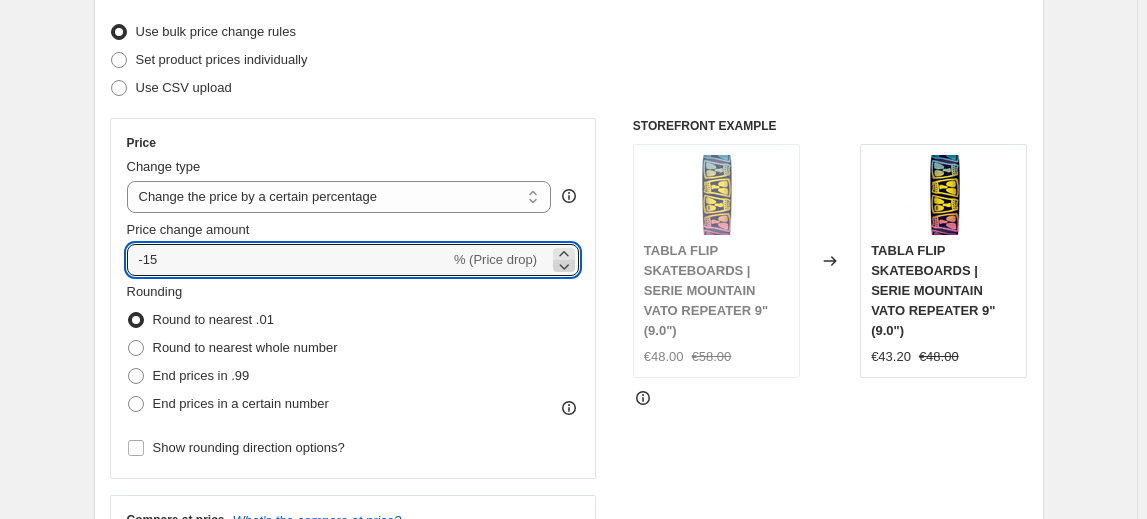 click 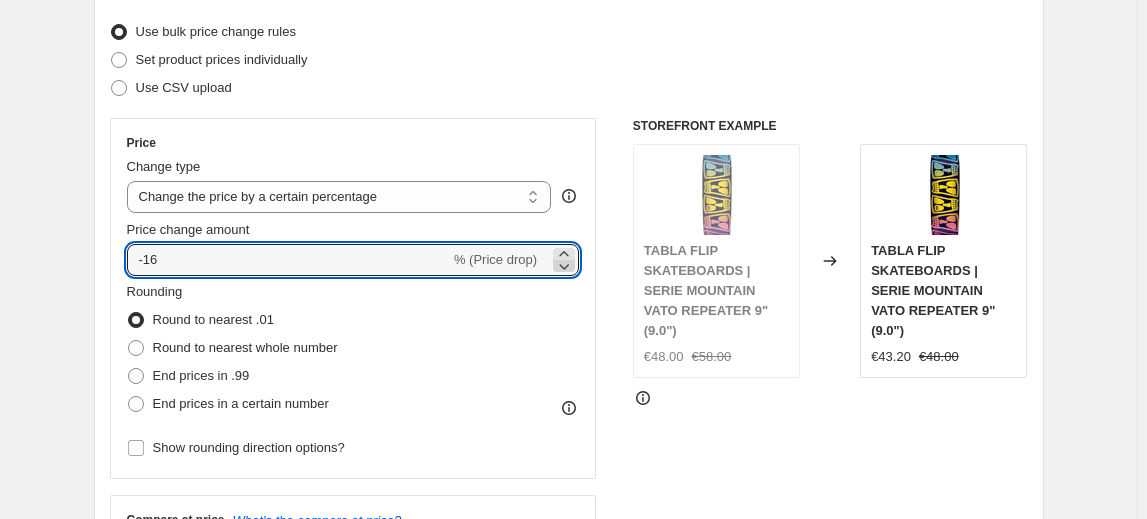 click 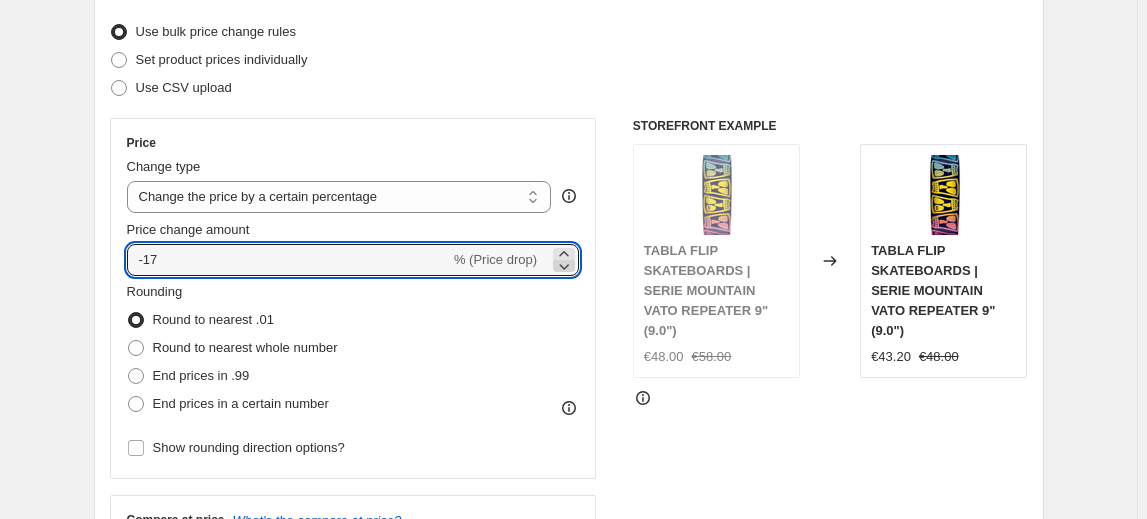 click 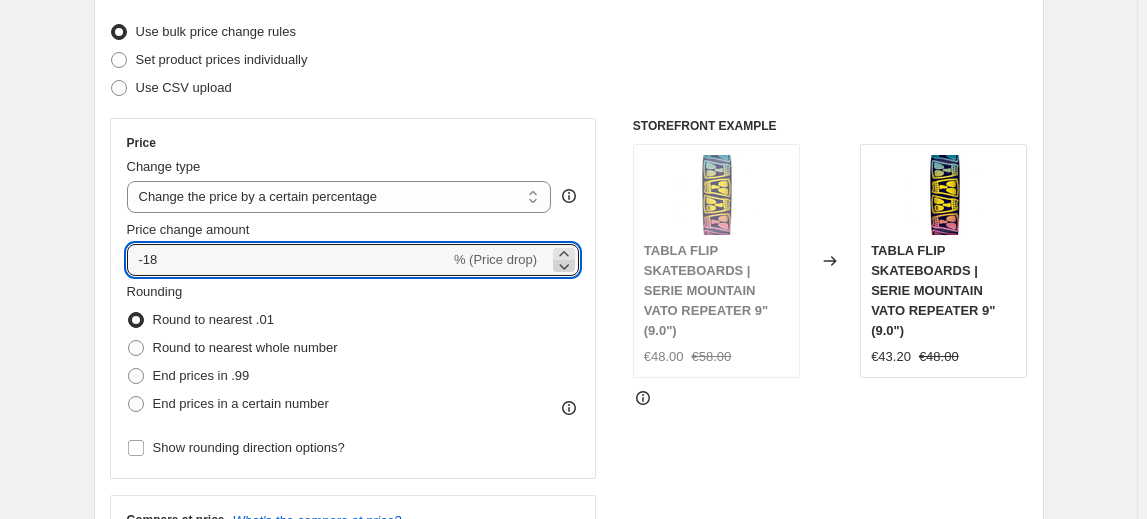 click 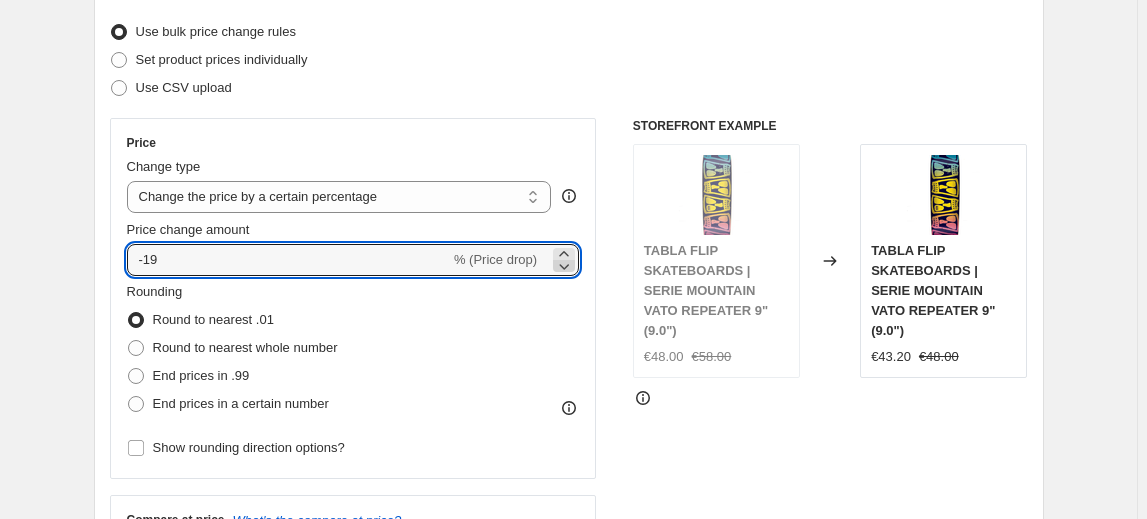 click 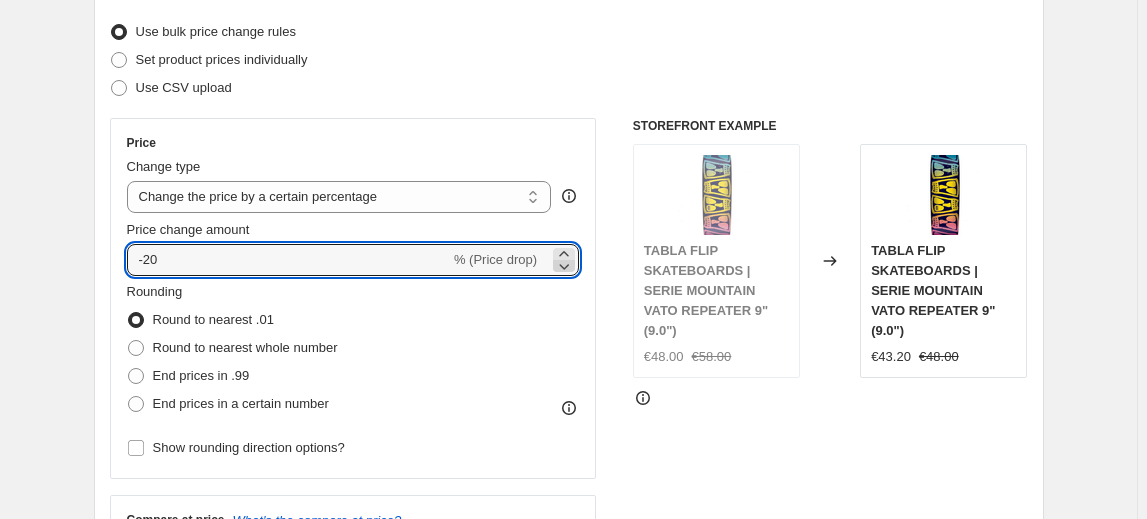 click 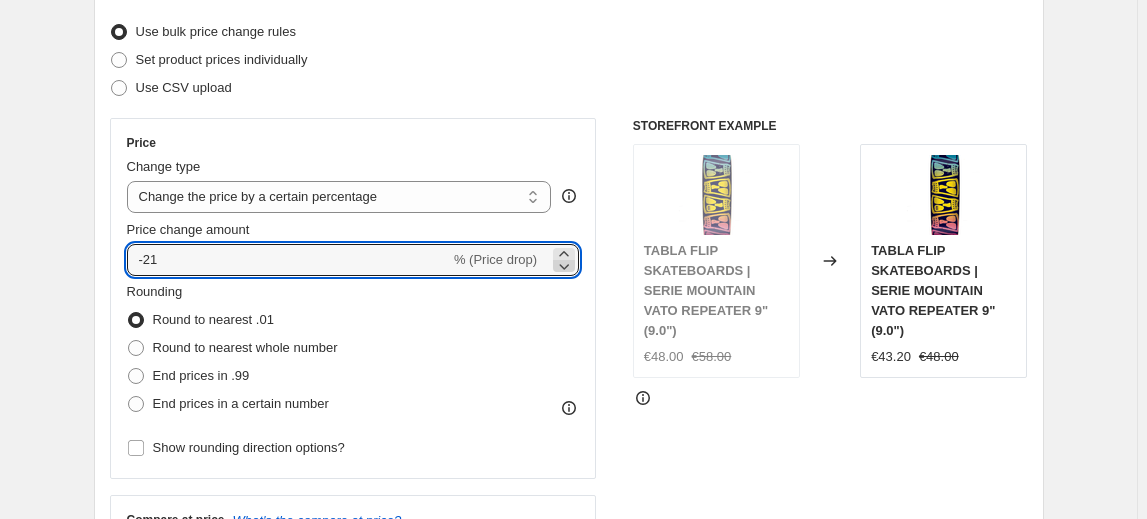 click 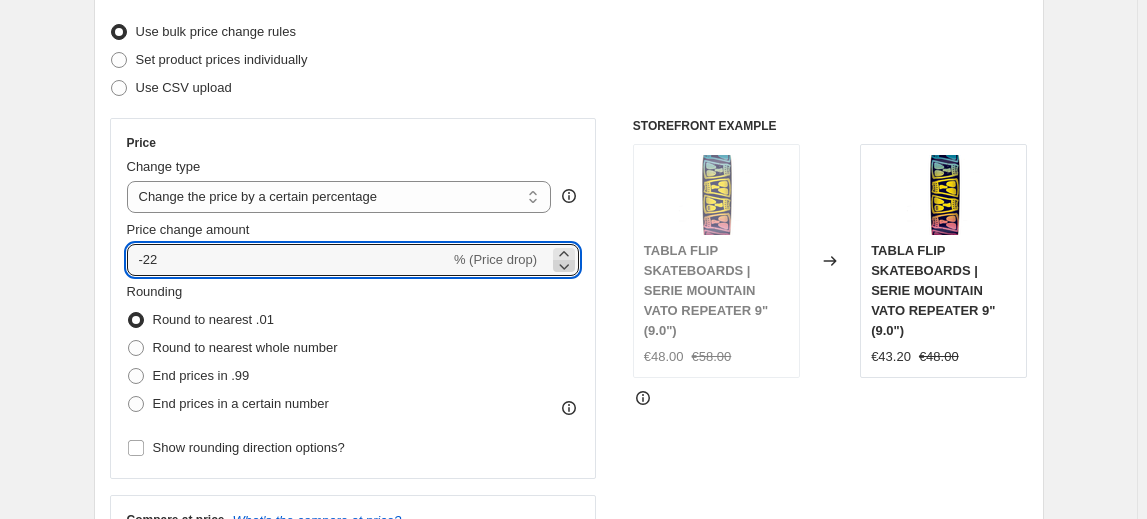 click 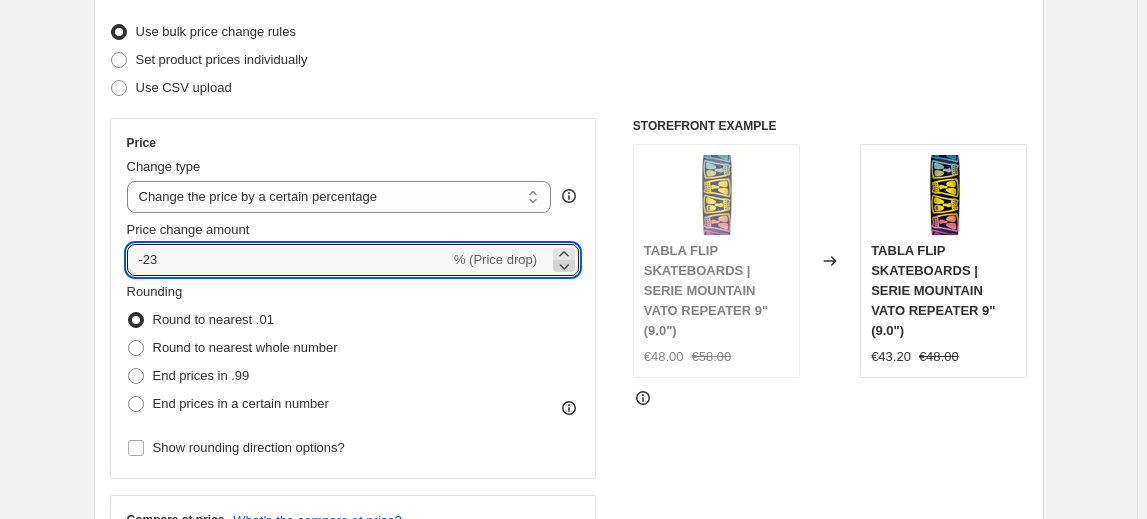 click 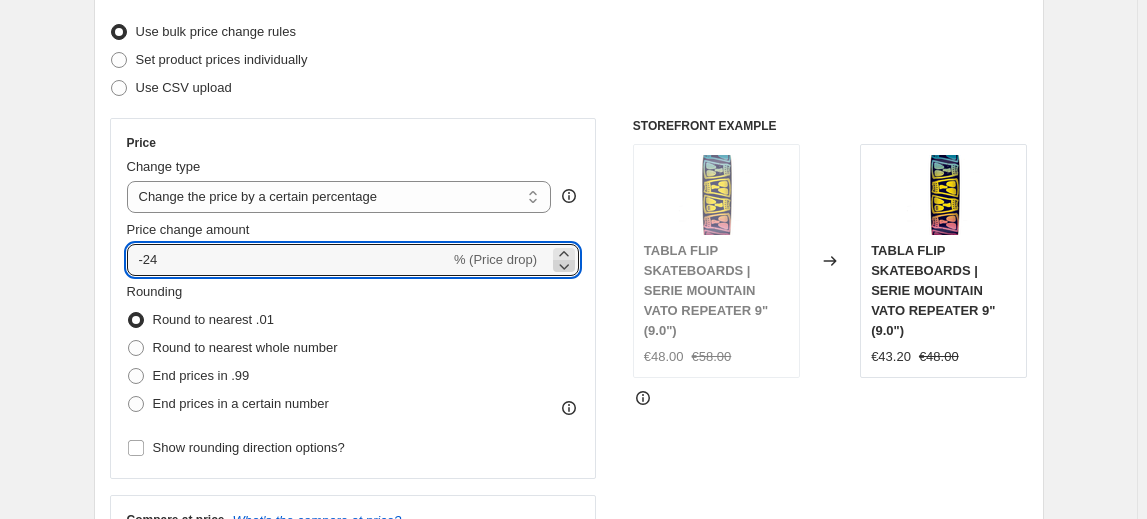 click 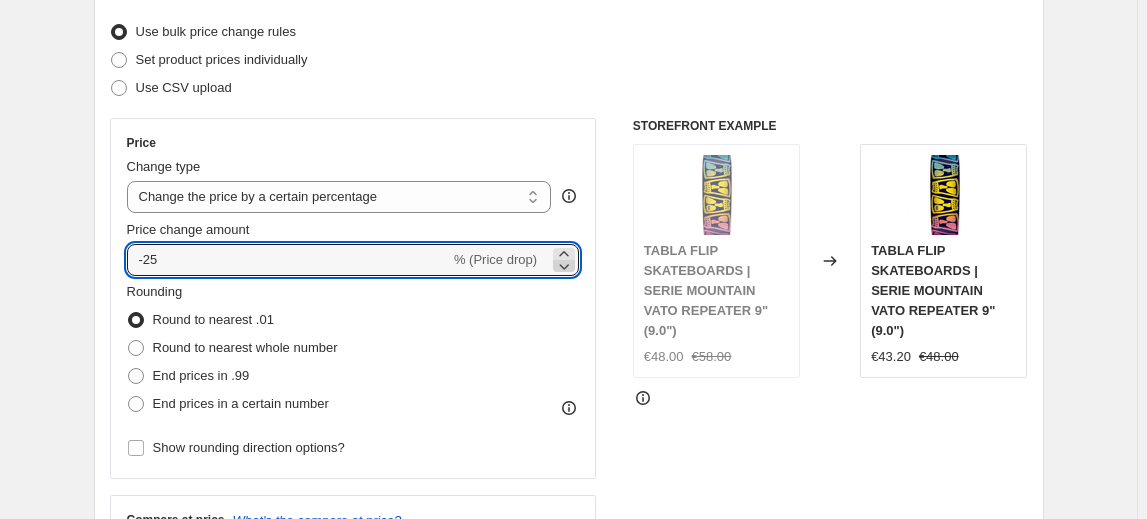click 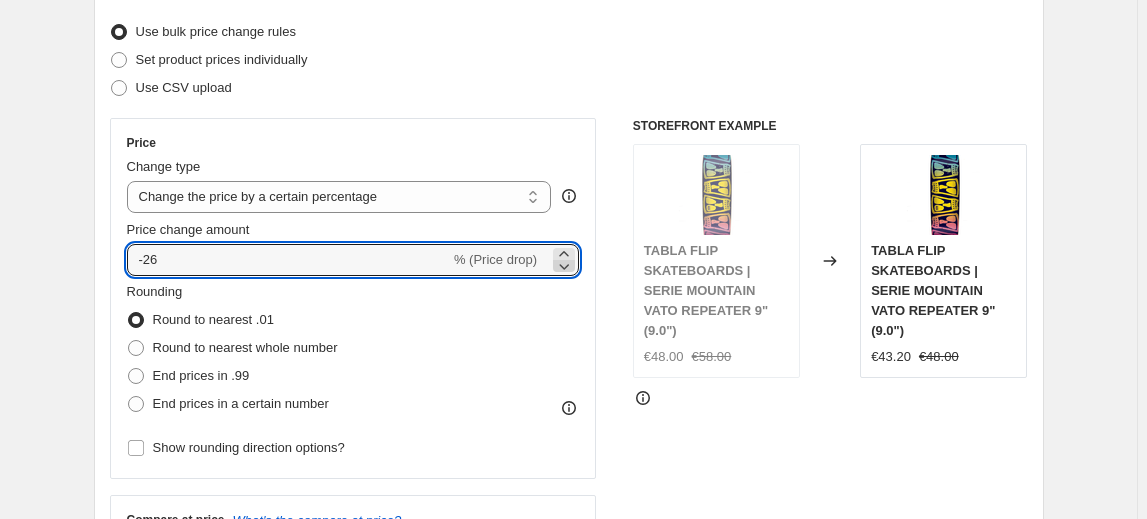click 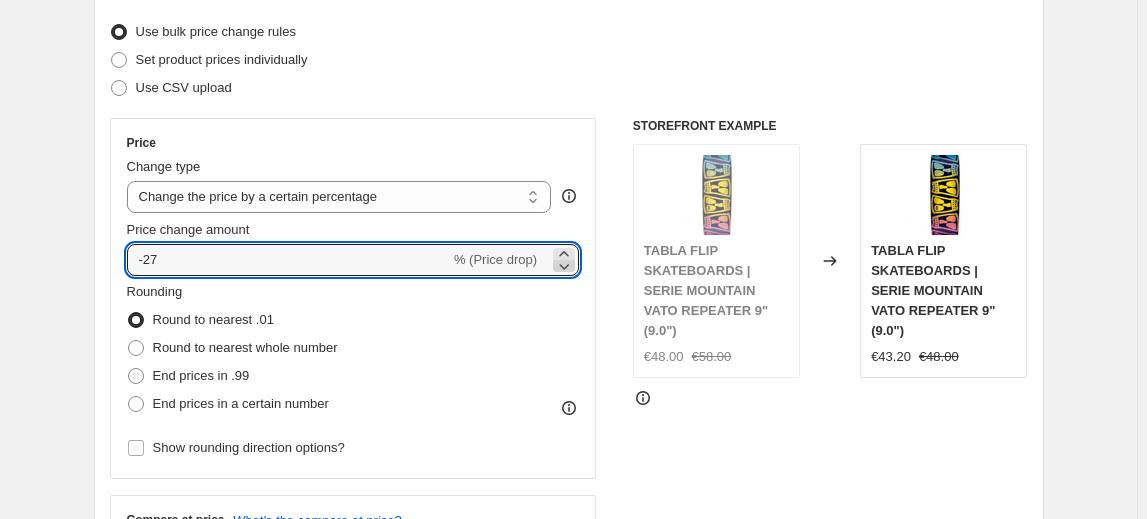 click 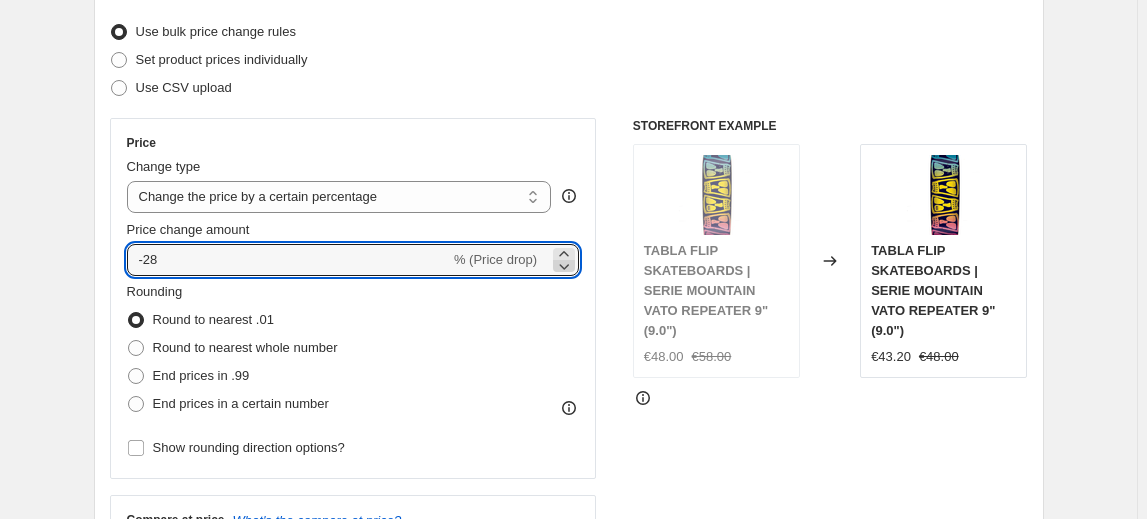 click 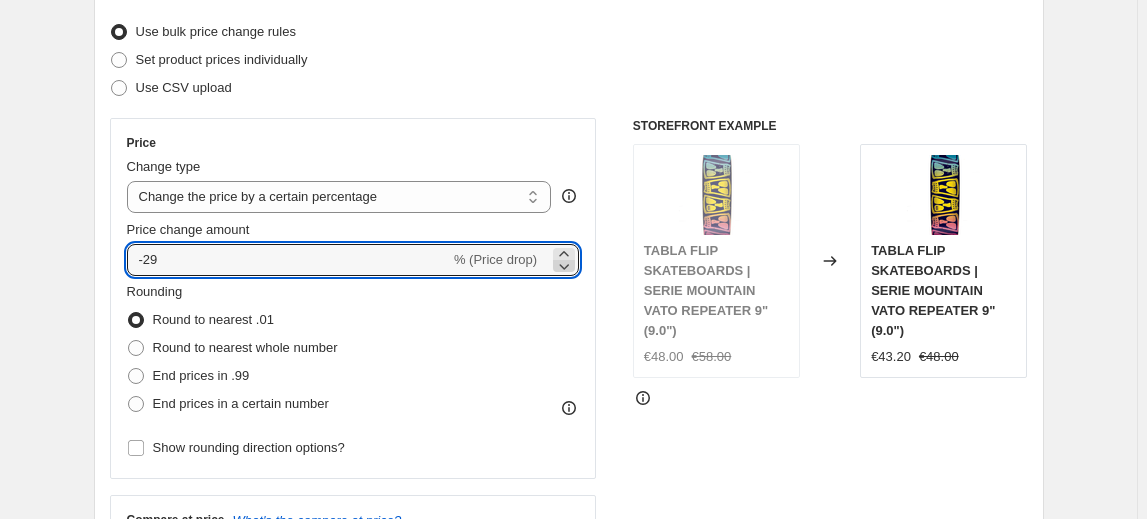 click 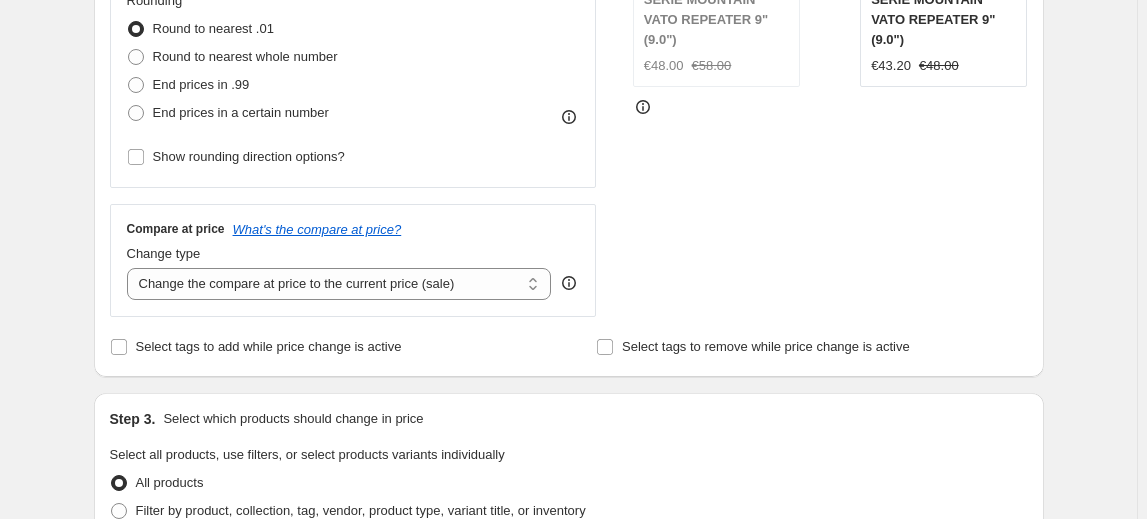scroll, scrollTop: 541, scrollLeft: 0, axis: vertical 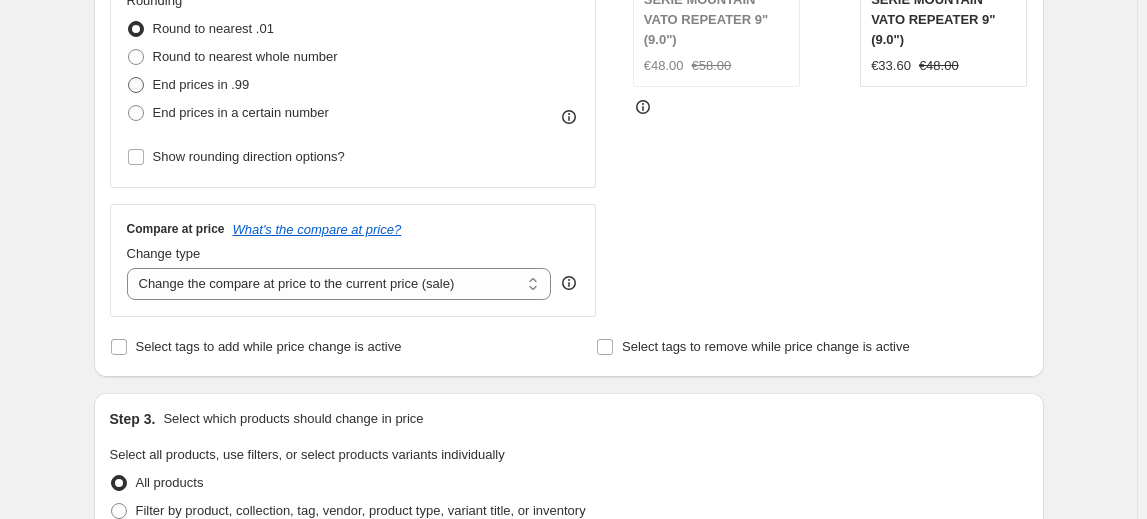 click at bounding box center (136, 85) 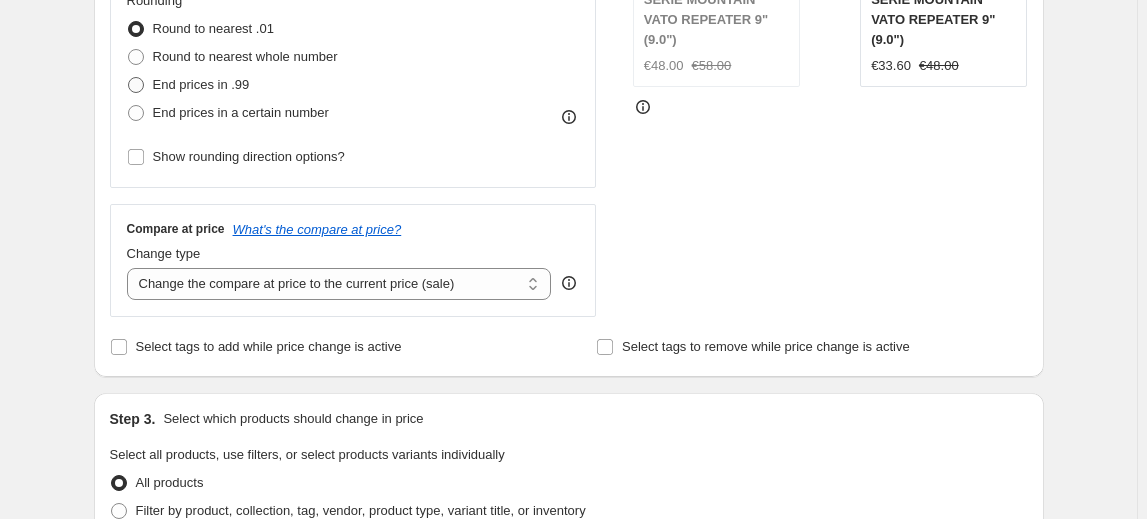click on "End prices in .99" at bounding box center (128, 77) 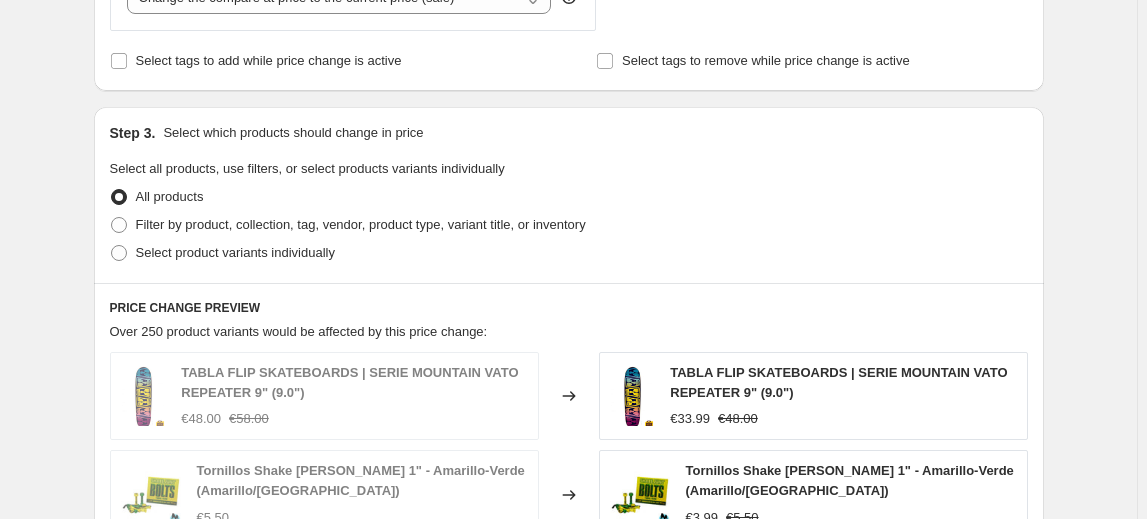 scroll, scrollTop: 828, scrollLeft: 0, axis: vertical 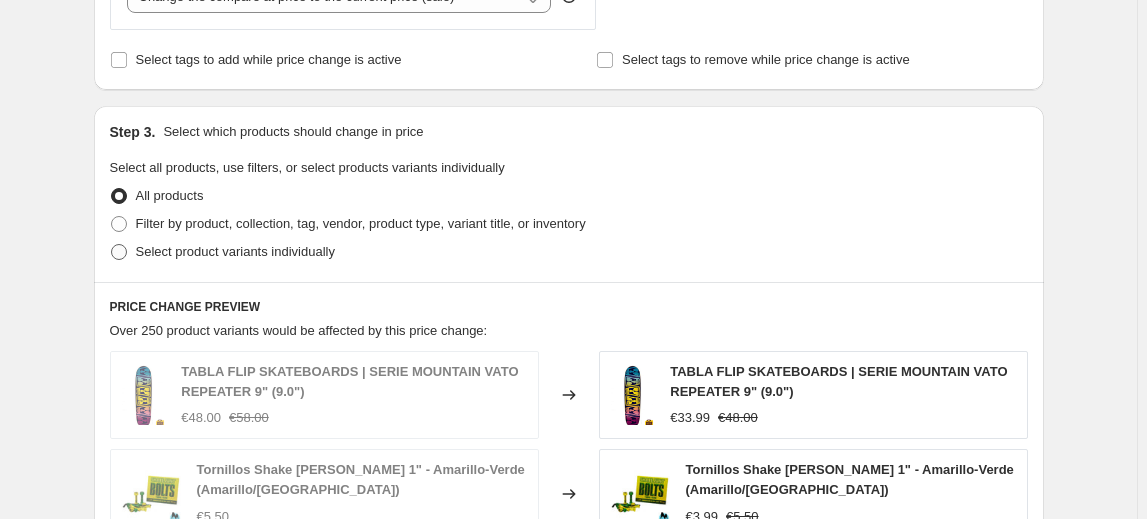 click at bounding box center (119, 252) 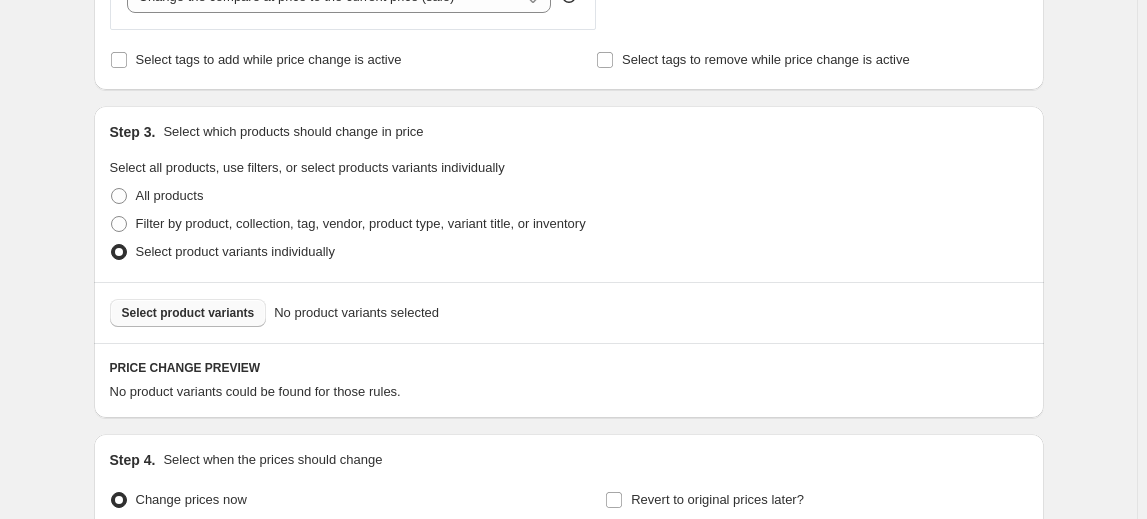 click on "Select product variants" at bounding box center [188, 313] 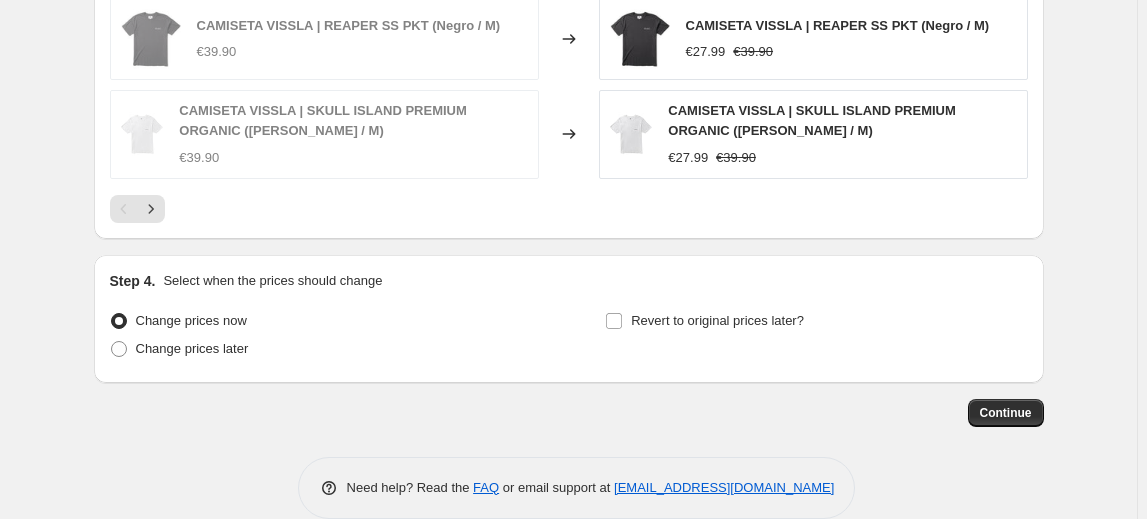 scroll, scrollTop: 1555, scrollLeft: 0, axis: vertical 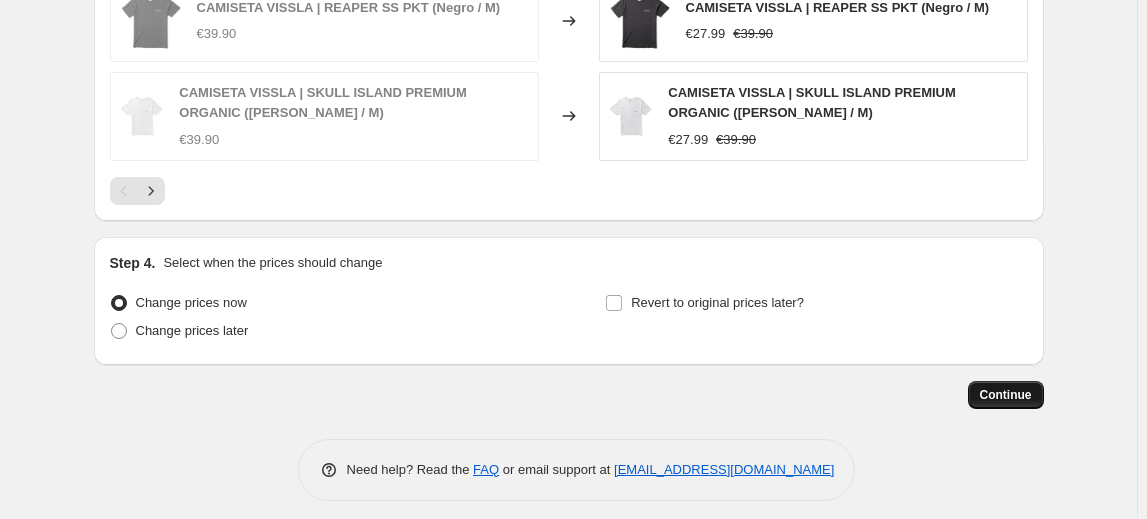 click on "Continue" at bounding box center (1006, 395) 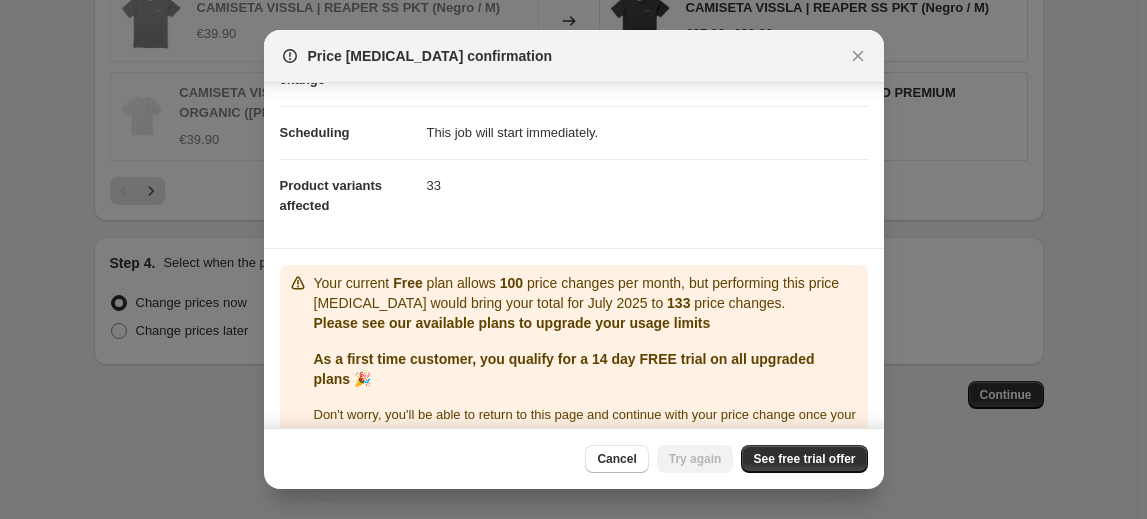 scroll, scrollTop: 141, scrollLeft: 0, axis: vertical 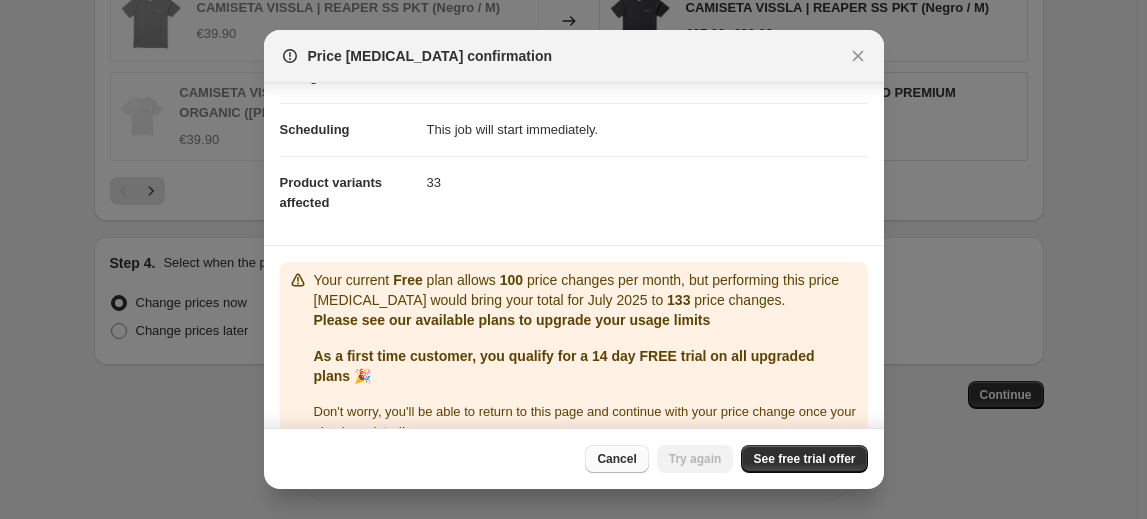 click on "Cancel" at bounding box center (616, 459) 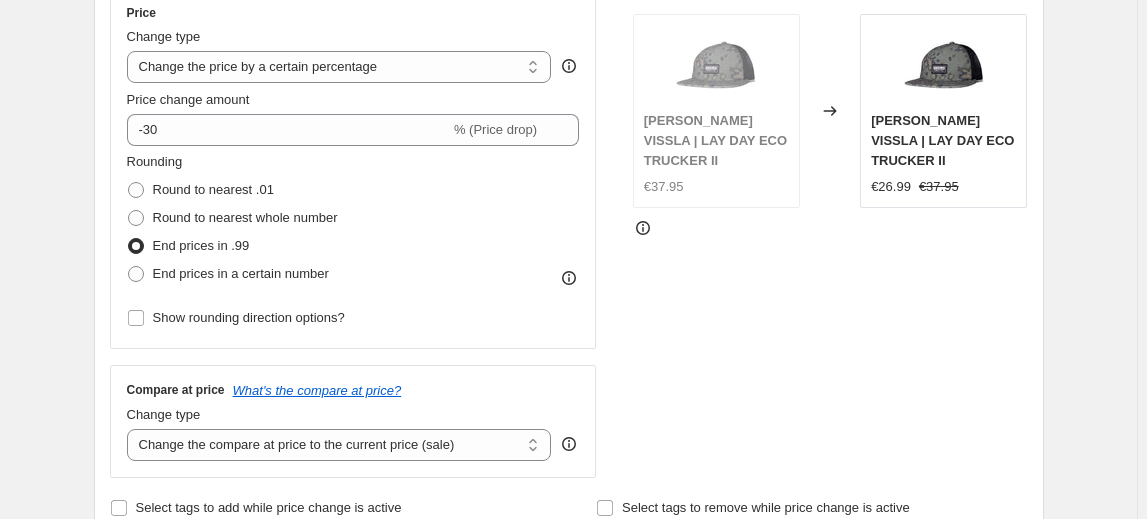 scroll, scrollTop: 0, scrollLeft: 0, axis: both 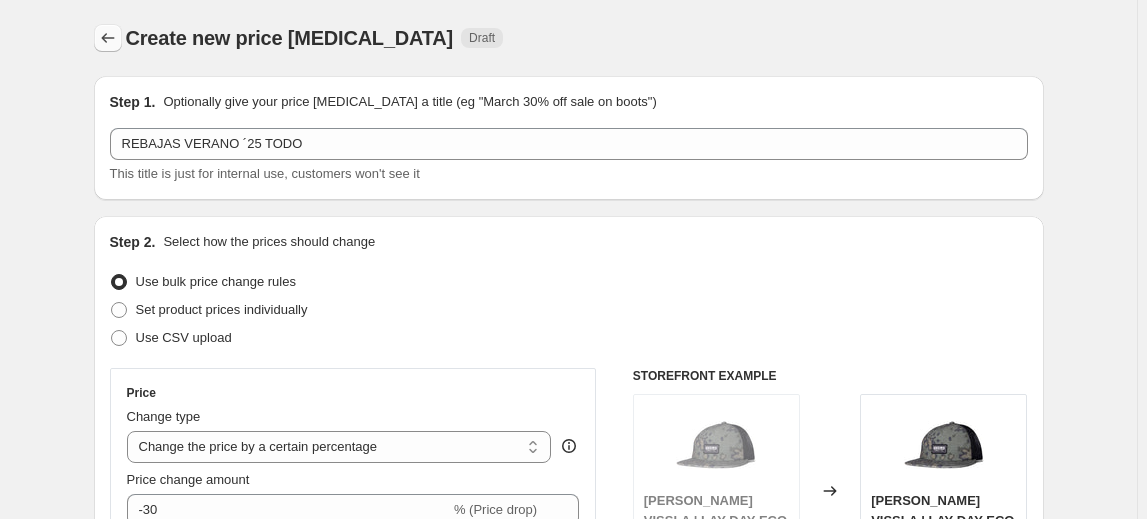 click 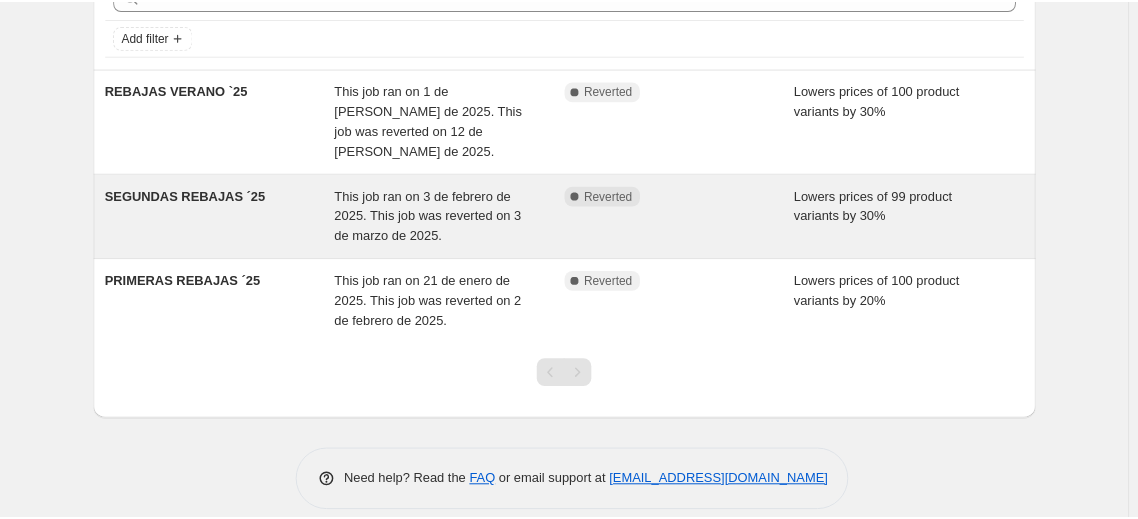 scroll, scrollTop: 113, scrollLeft: 0, axis: vertical 